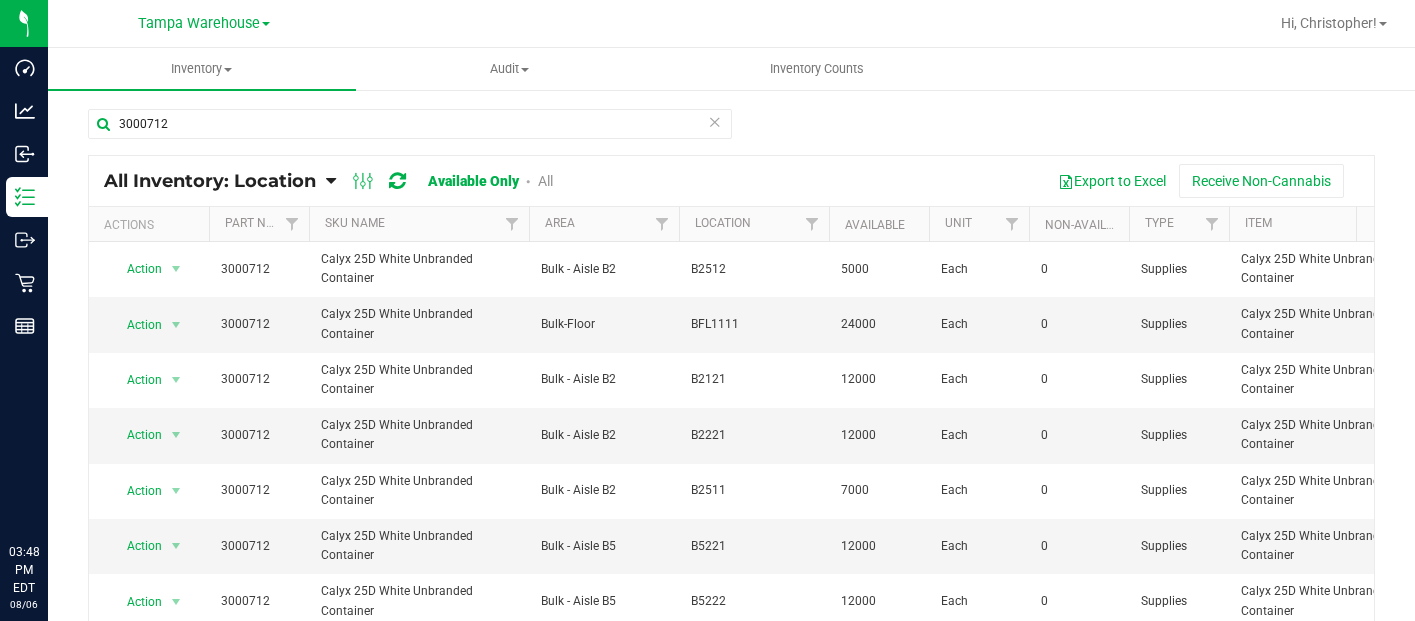 scroll, scrollTop: 0, scrollLeft: 0, axis: both 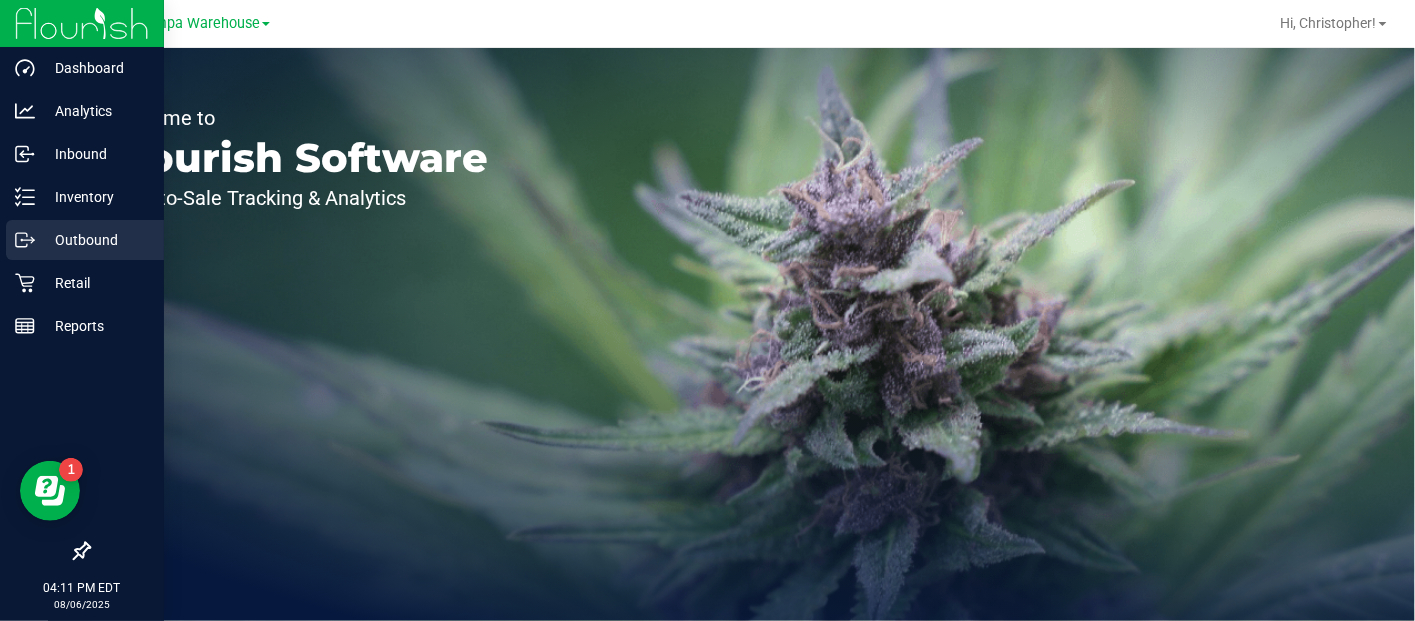 click on "Outbound" at bounding box center (95, 240) 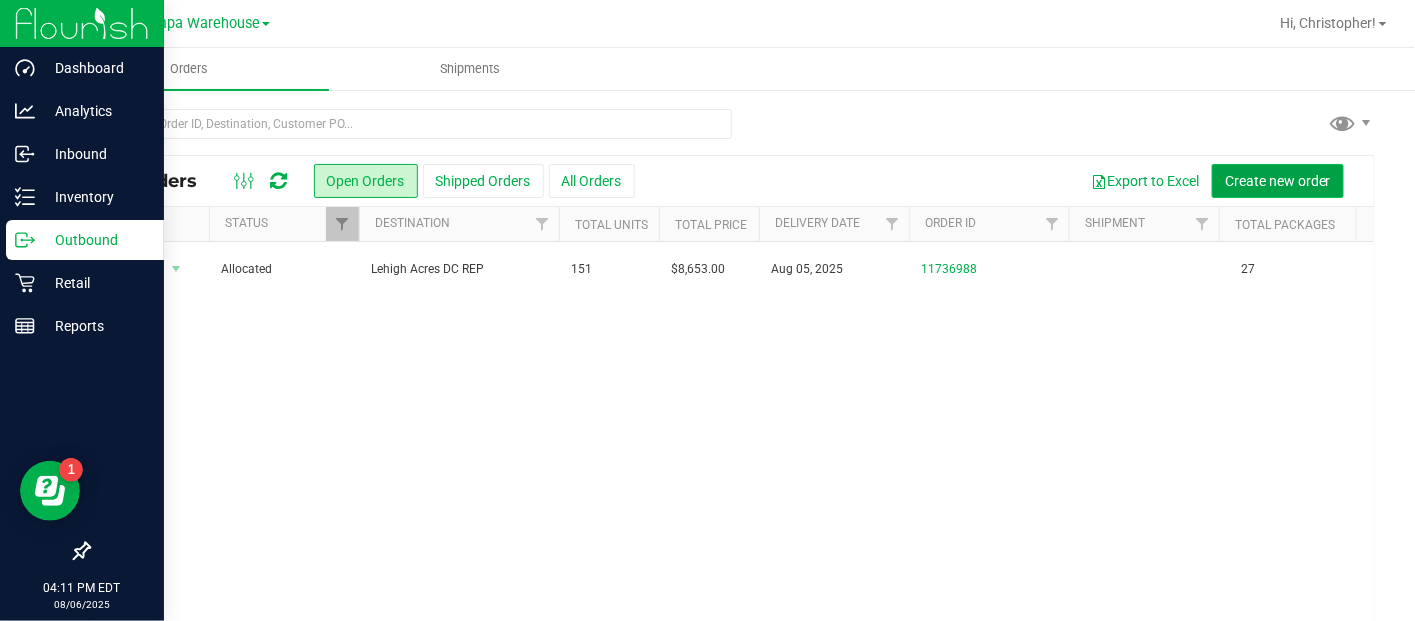 click on "Create new order" at bounding box center (1278, 181) 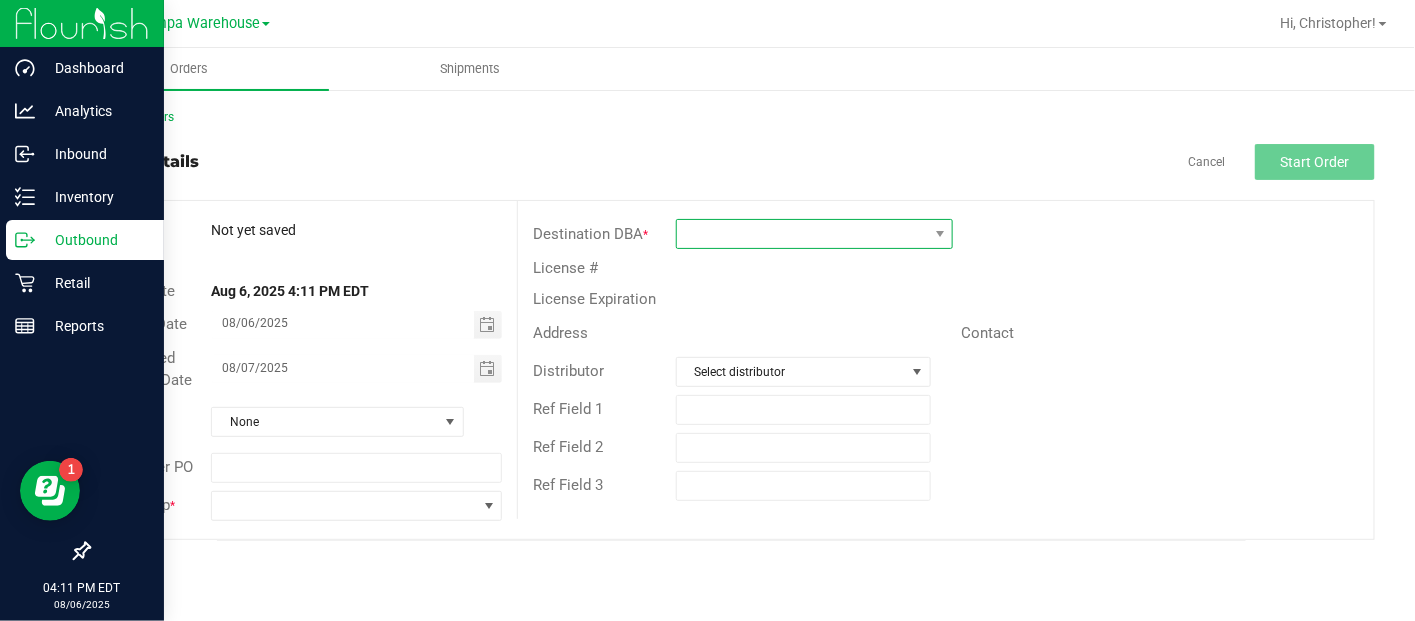 click at bounding box center [939, 234] 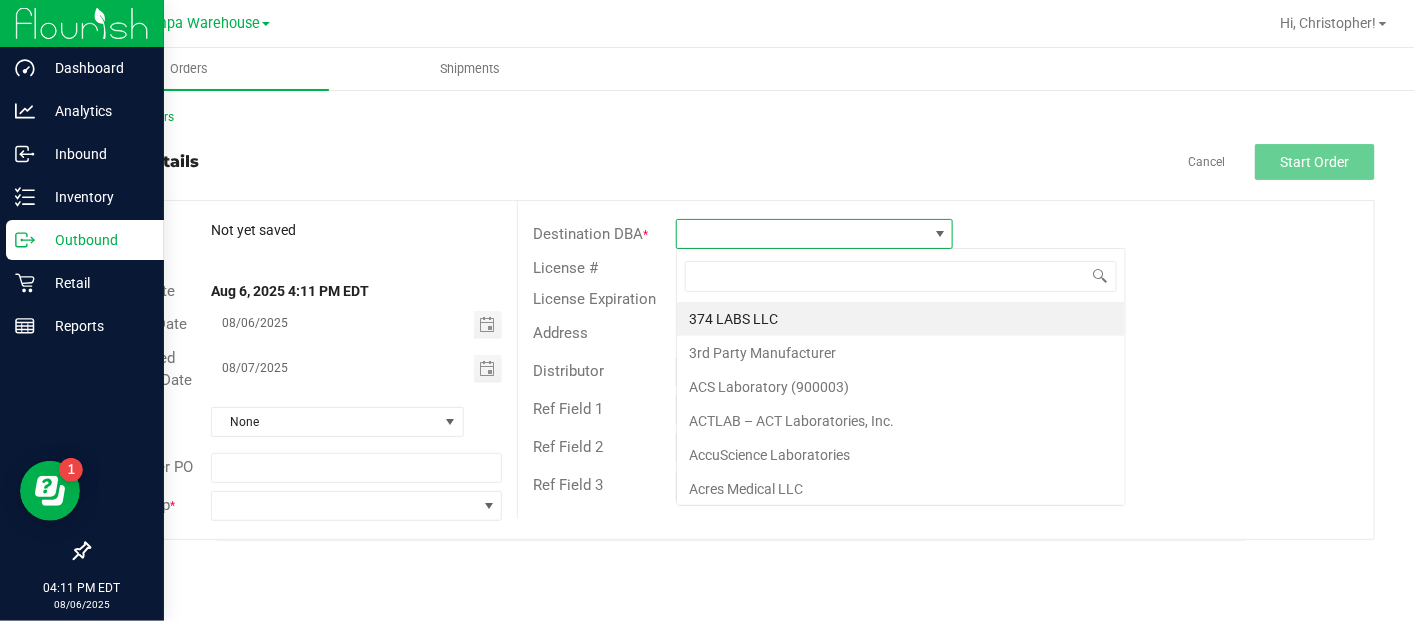 scroll, scrollTop: 99970, scrollLeft: 99722, axis: both 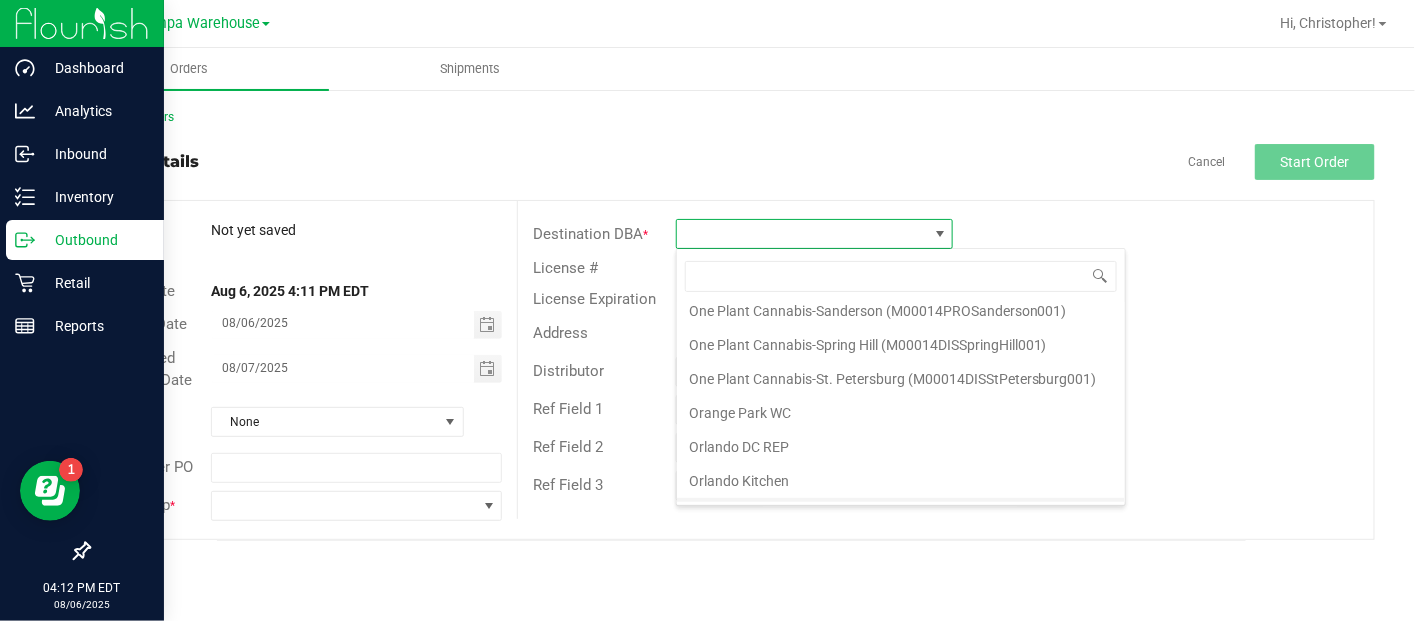 click on "Orlando WC" at bounding box center [901, 515] 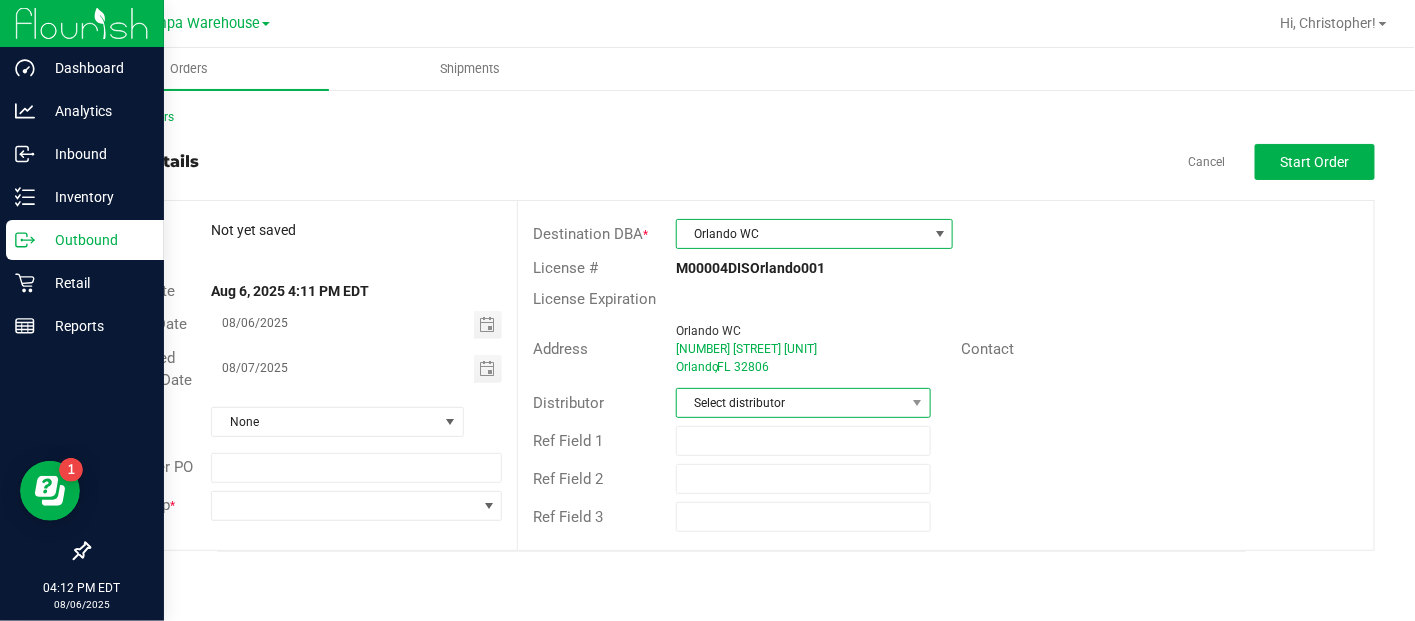 click on "Select distributor" at bounding box center (791, 403) 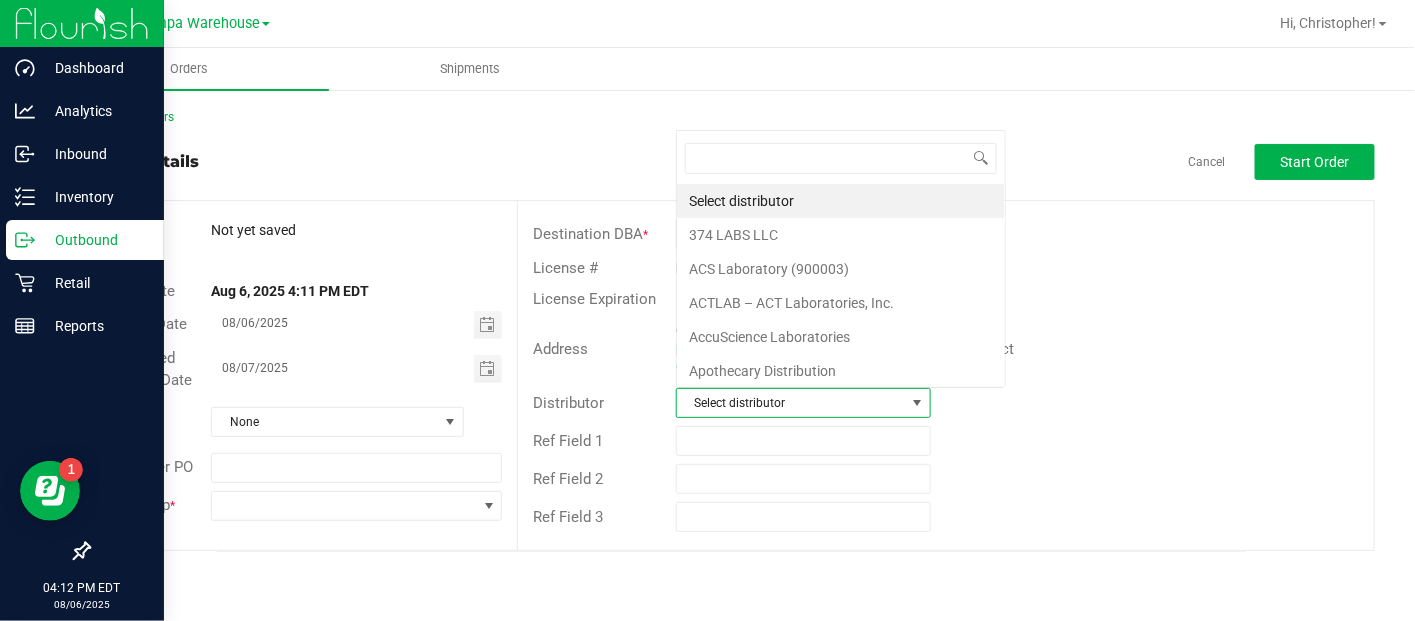 scroll, scrollTop: 0, scrollLeft: 0, axis: both 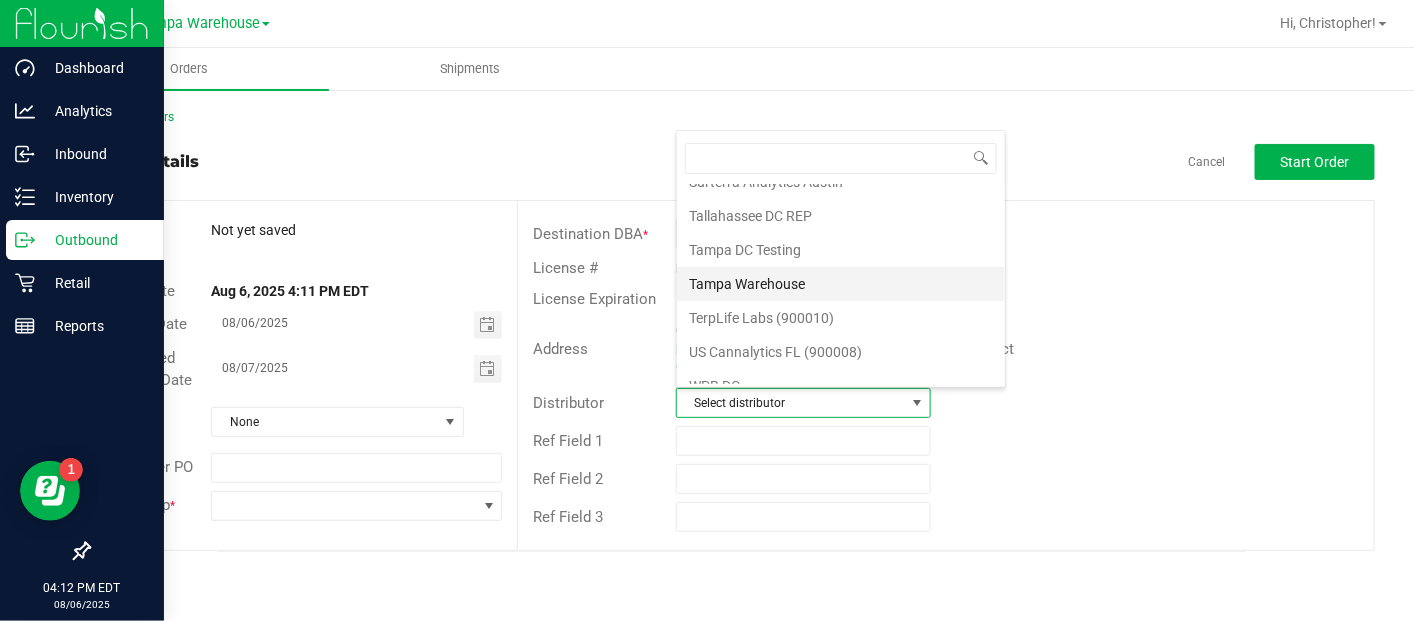 click on "Tampa Warehouse" at bounding box center (841, 284) 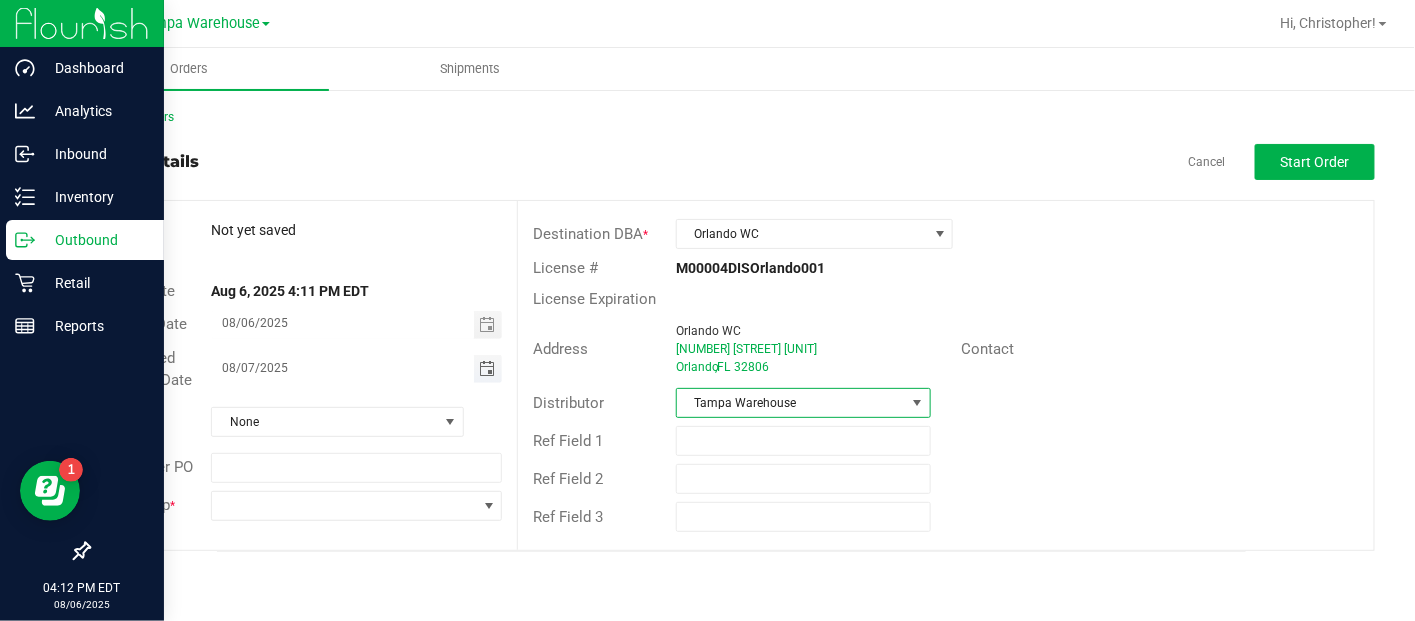 click at bounding box center [487, 369] 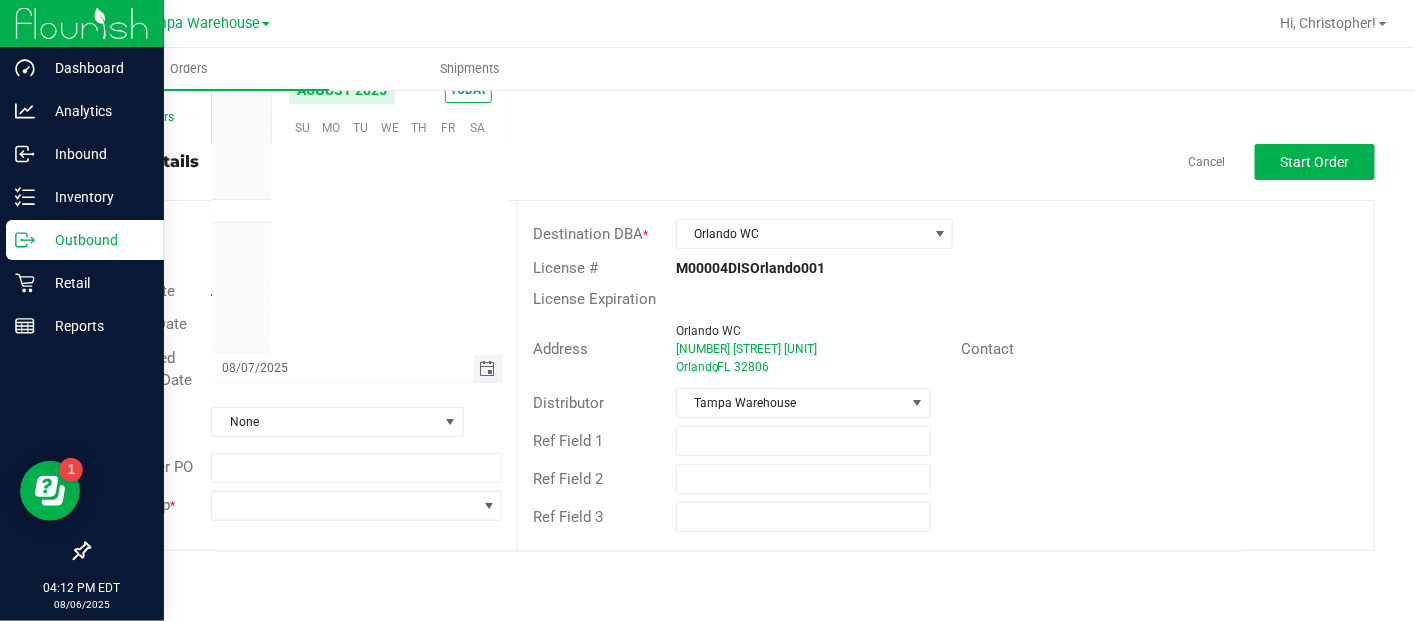 scroll, scrollTop: 0, scrollLeft: 0, axis: both 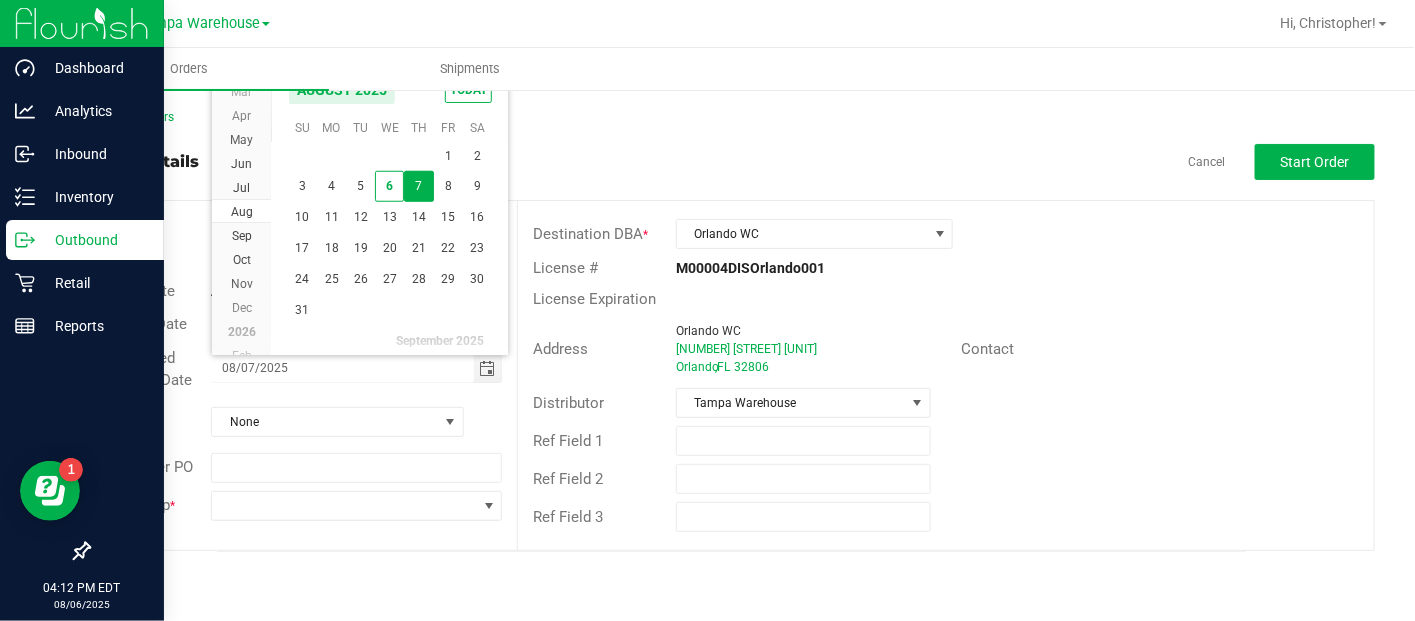 click on "7" at bounding box center [418, 186] 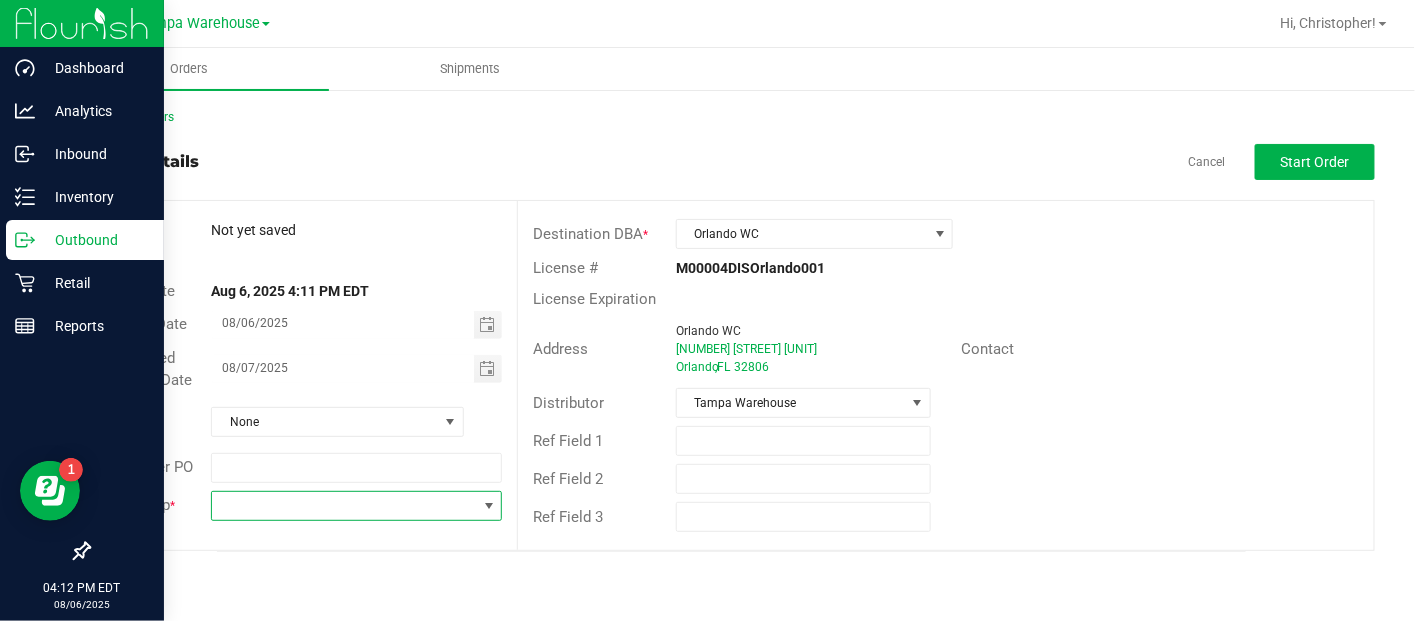 click at bounding box center (344, 506) 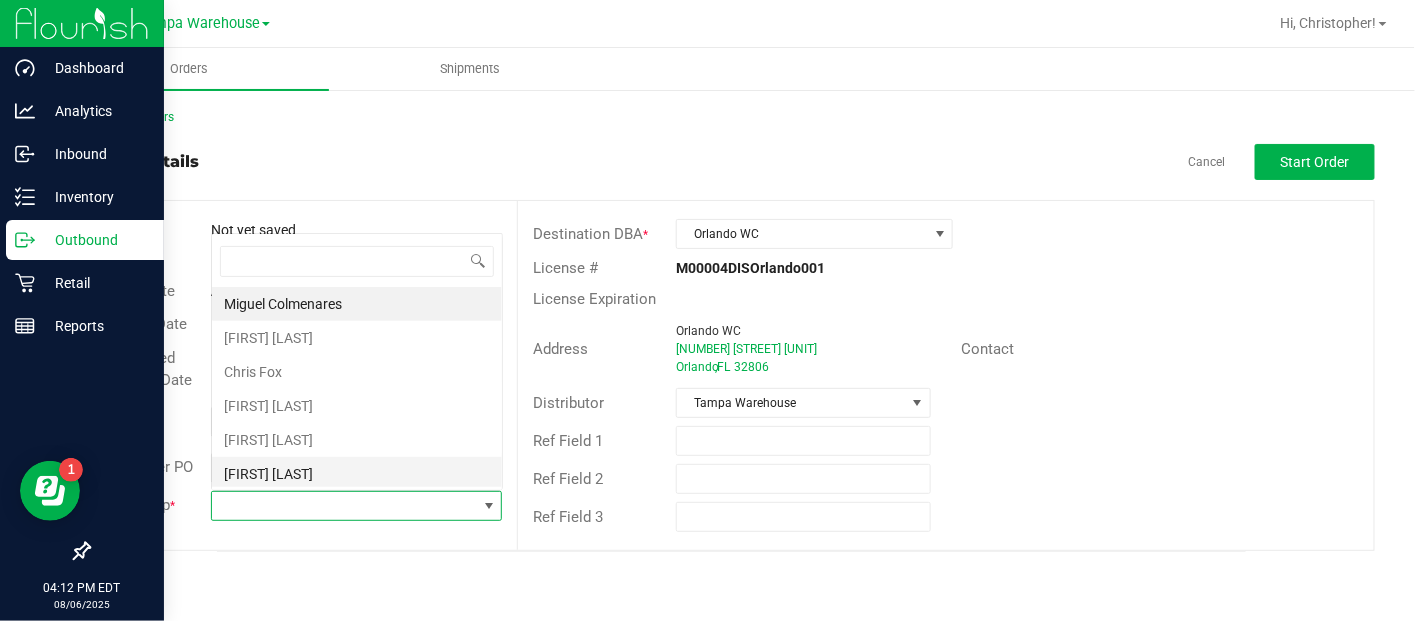 scroll, scrollTop: 0, scrollLeft: 0, axis: both 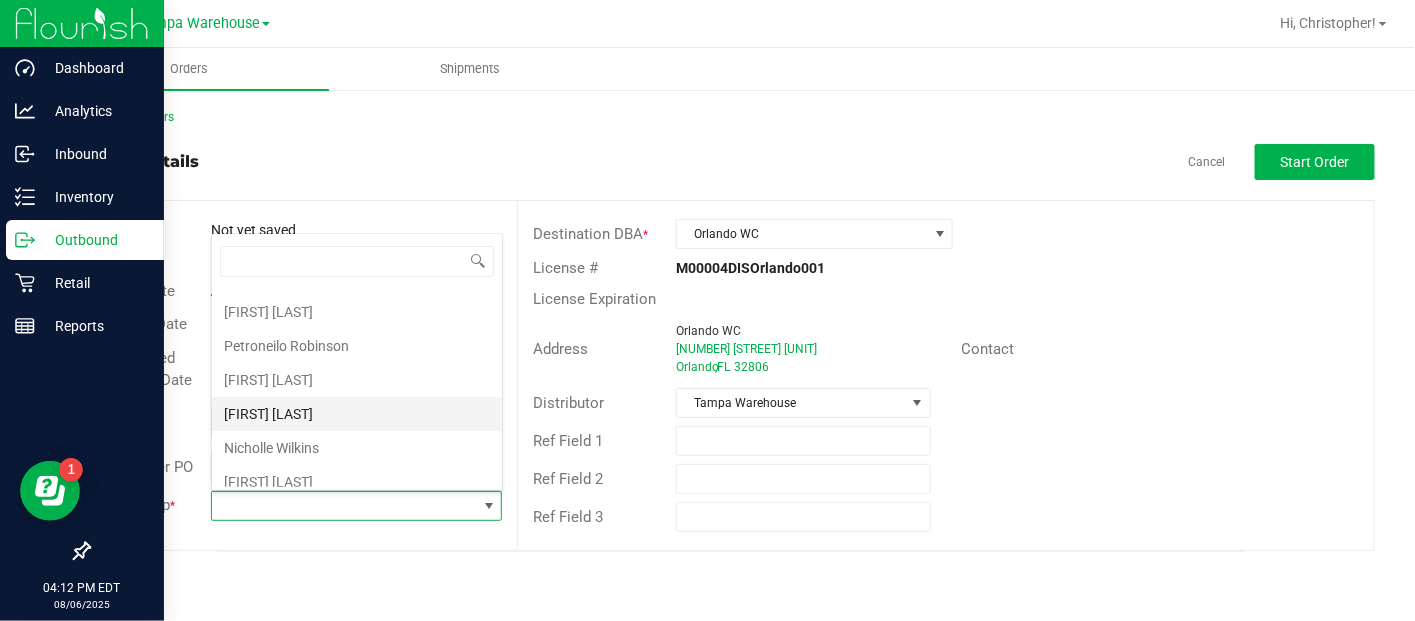 click on "[FIRST] [LAST]" at bounding box center (357, 414) 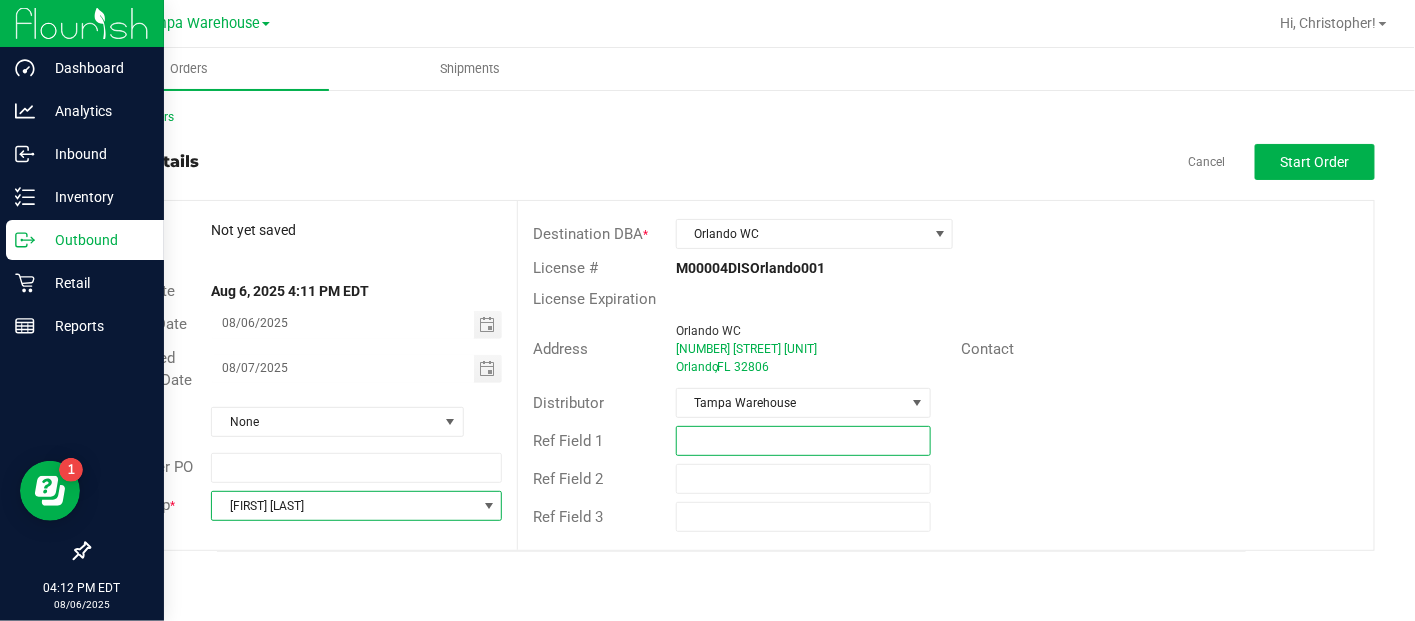 click at bounding box center (803, 441) 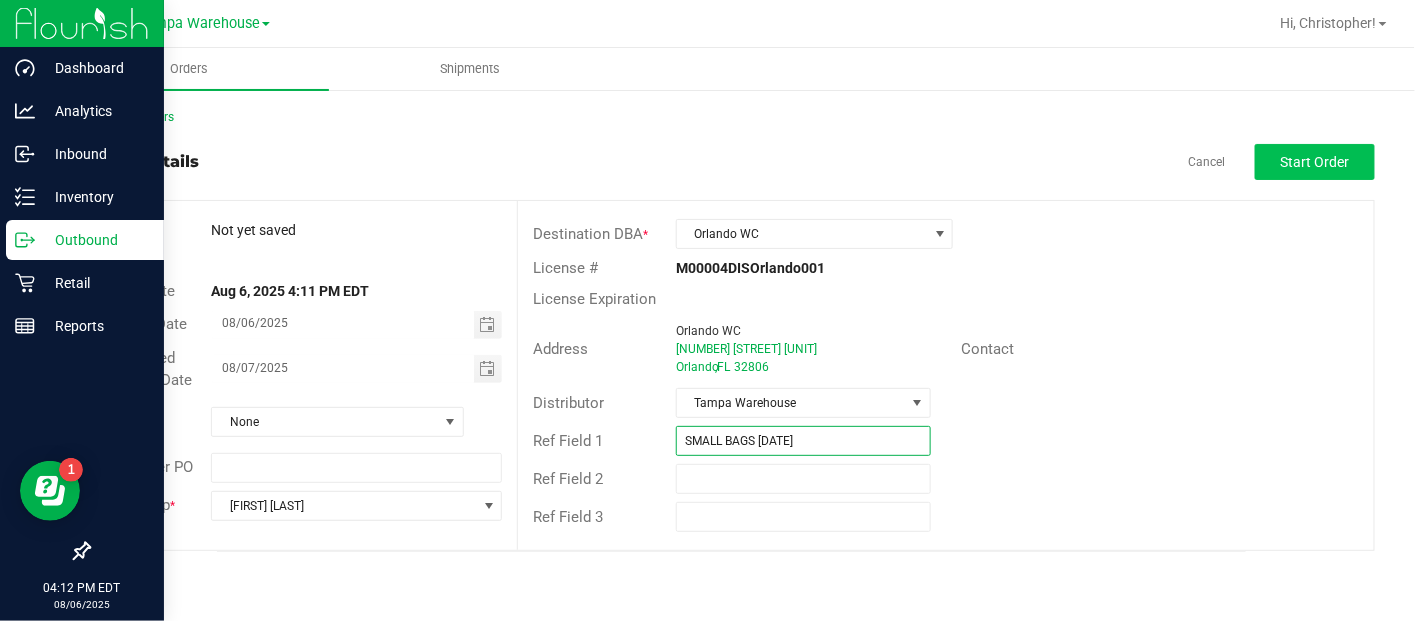 type on "SMALL BAGS [DATE]" 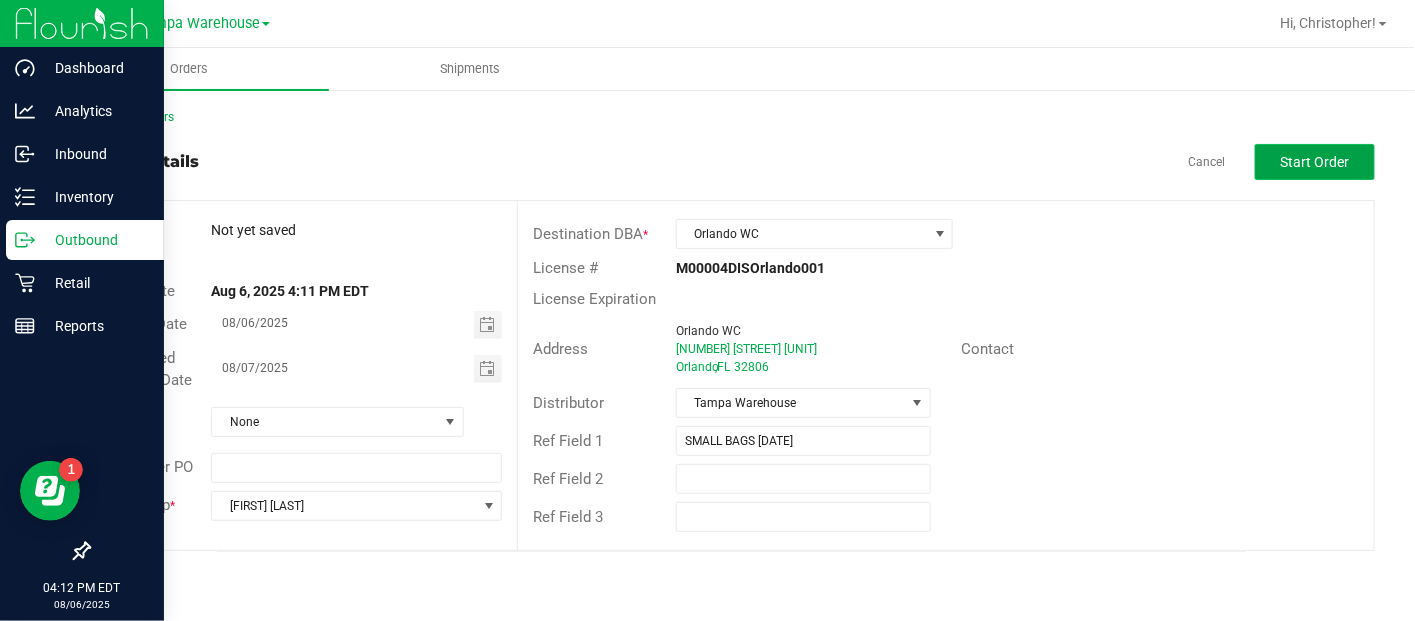 click on "Start Order" at bounding box center (1315, 162) 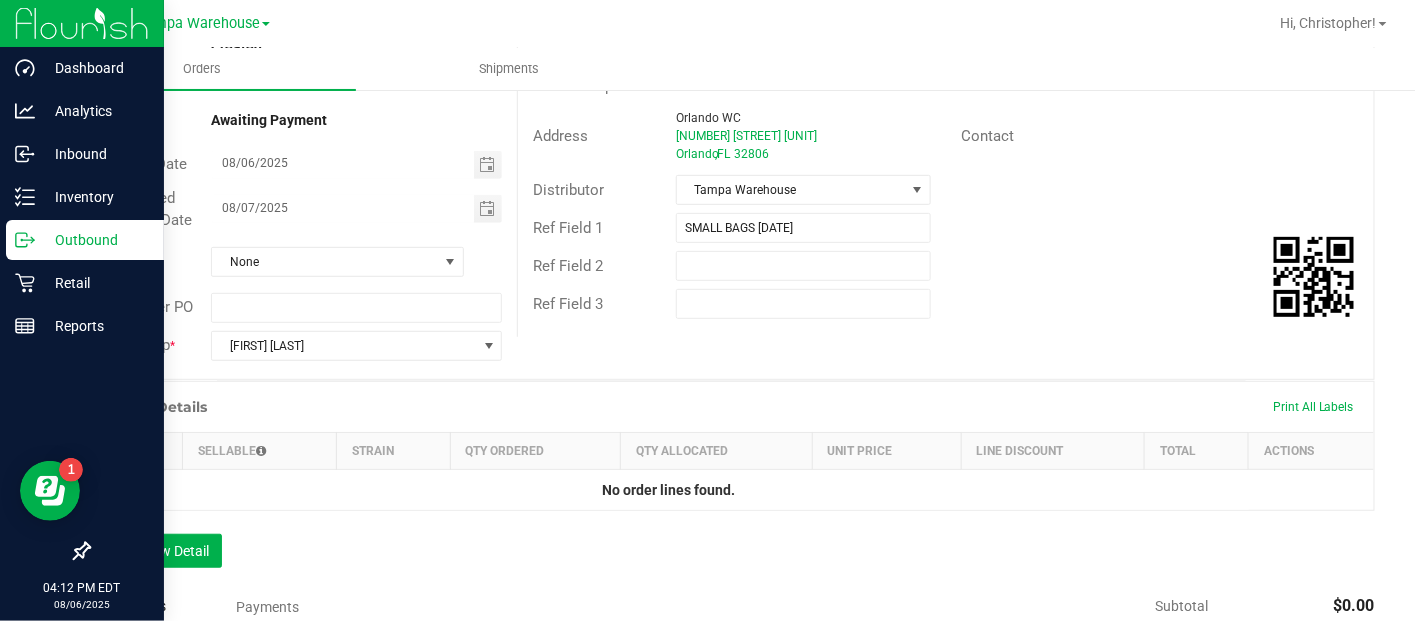 scroll, scrollTop: 211, scrollLeft: 0, axis: vertical 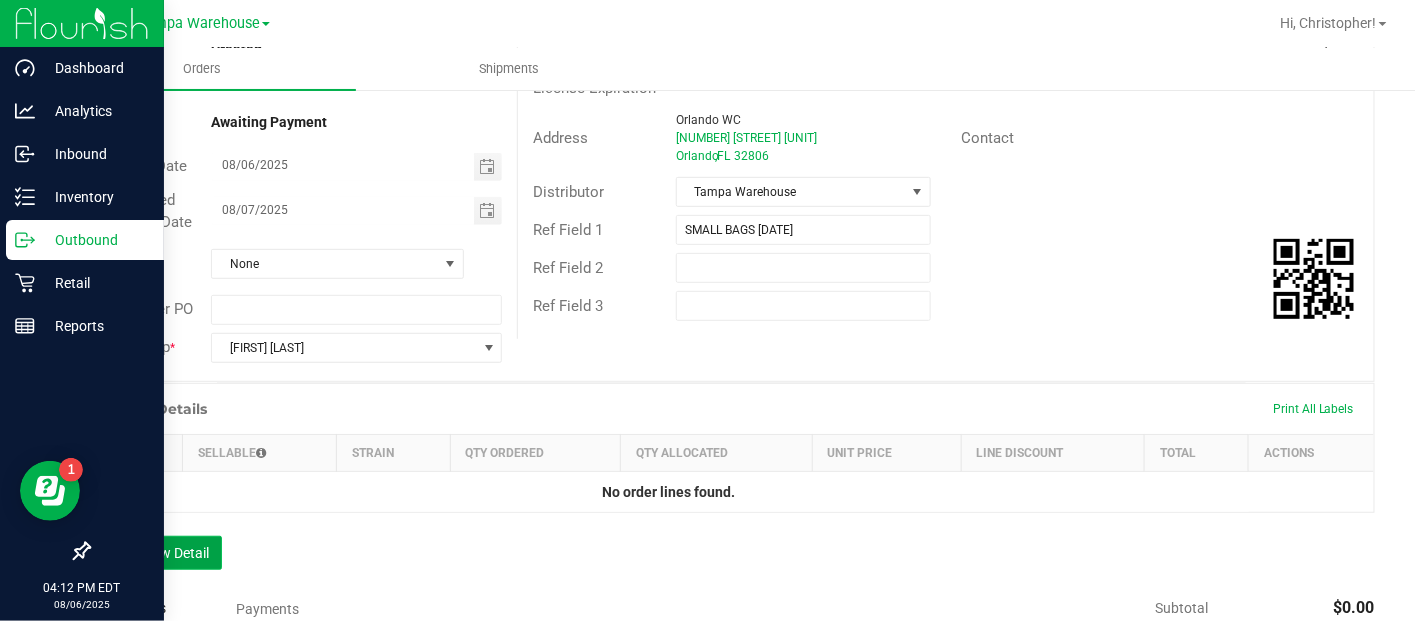 click on "Add New Detail" at bounding box center [155, 553] 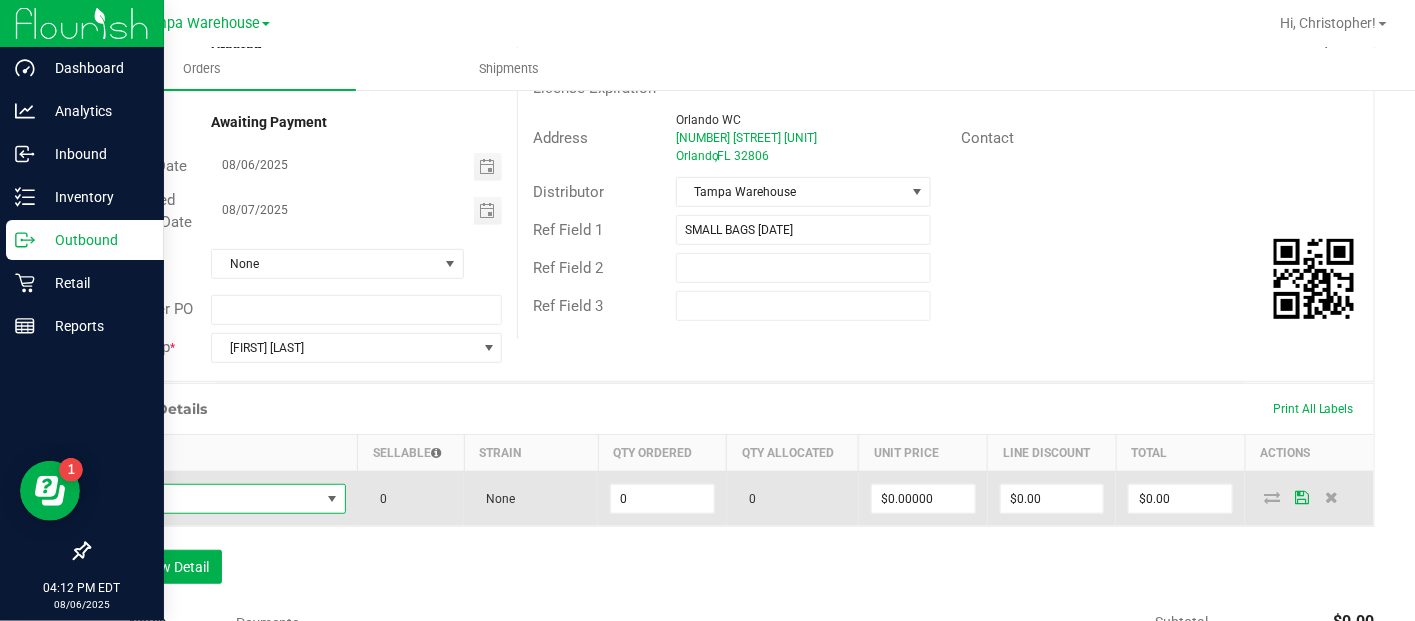click at bounding box center (211, 499) 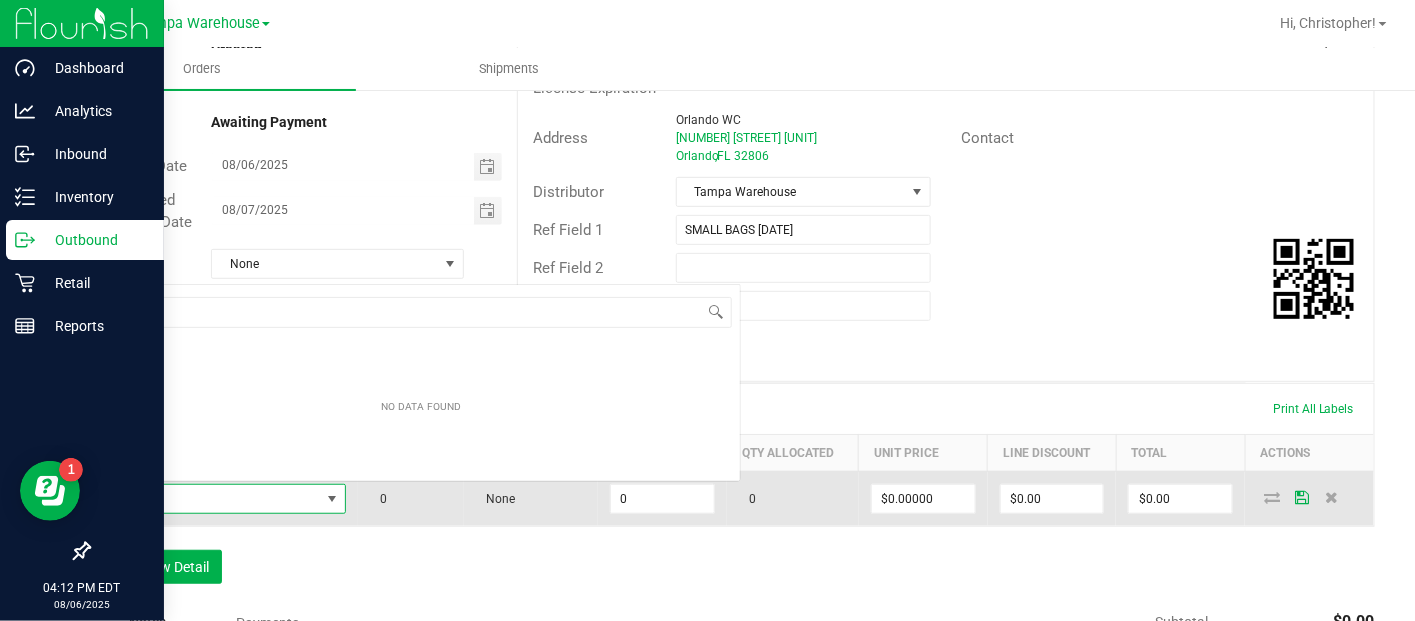 scroll, scrollTop: 0, scrollLeft: 0, axis: both 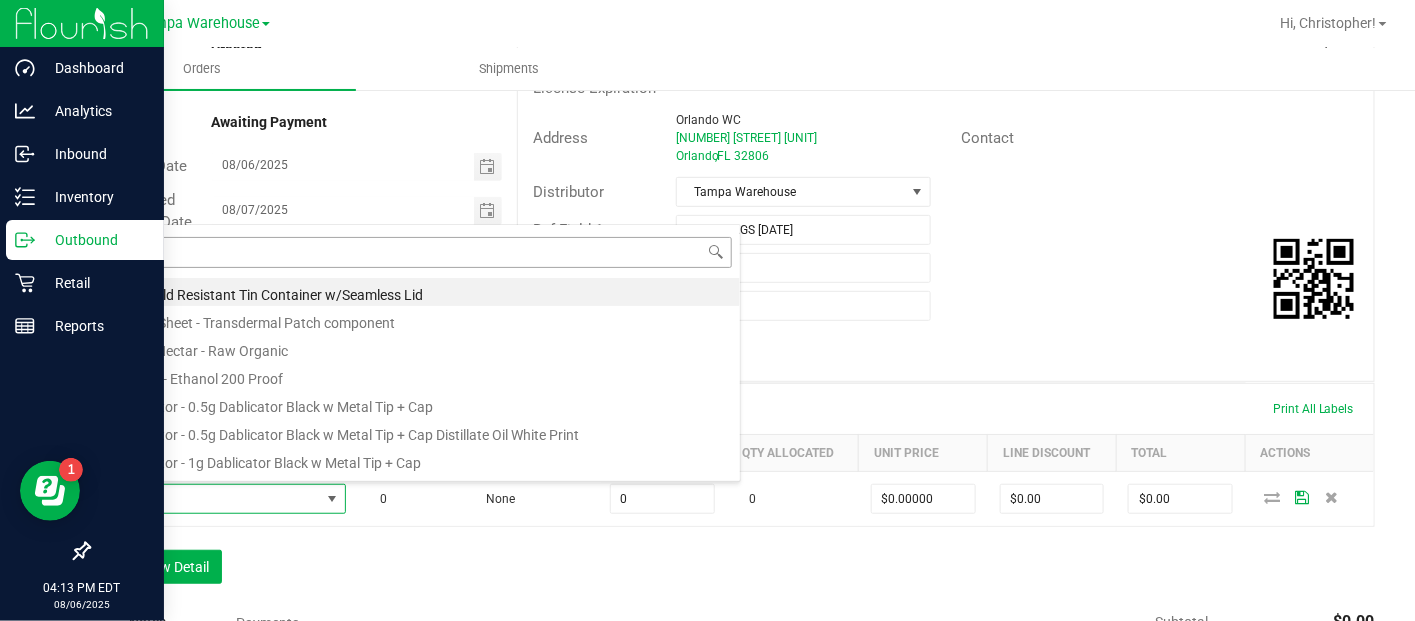 click at bounding box center [421, 252] 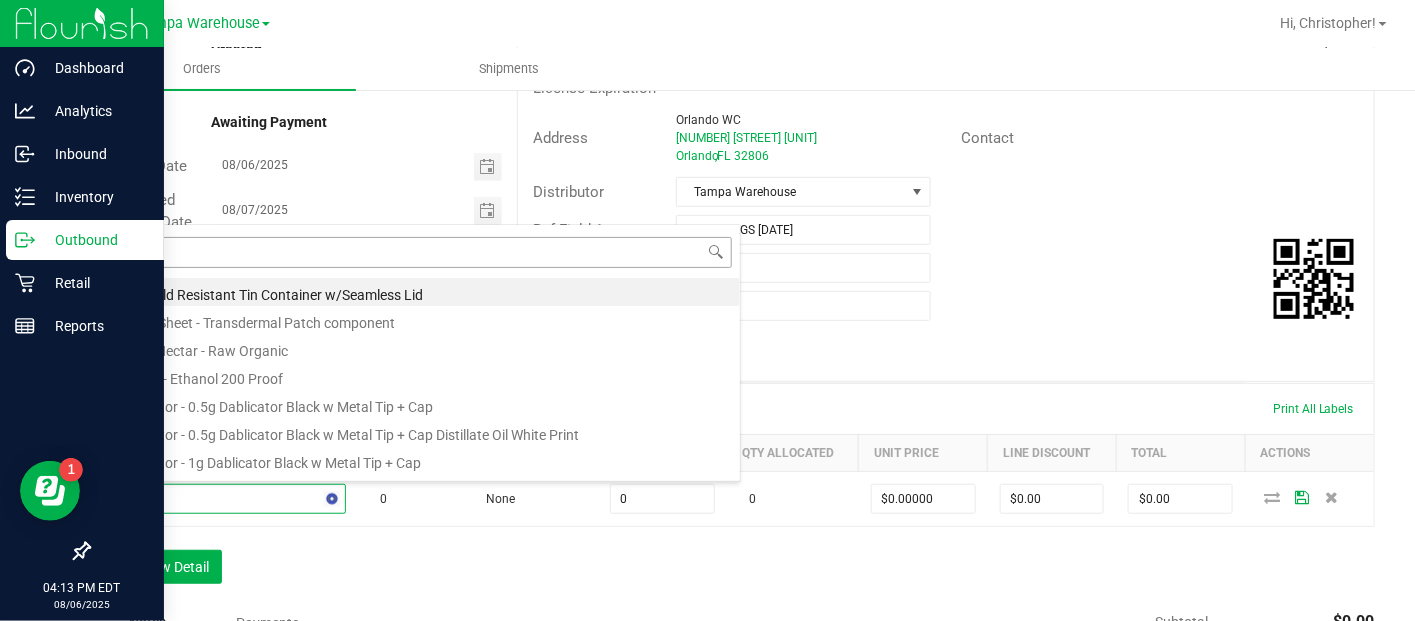 type on "SBAG" 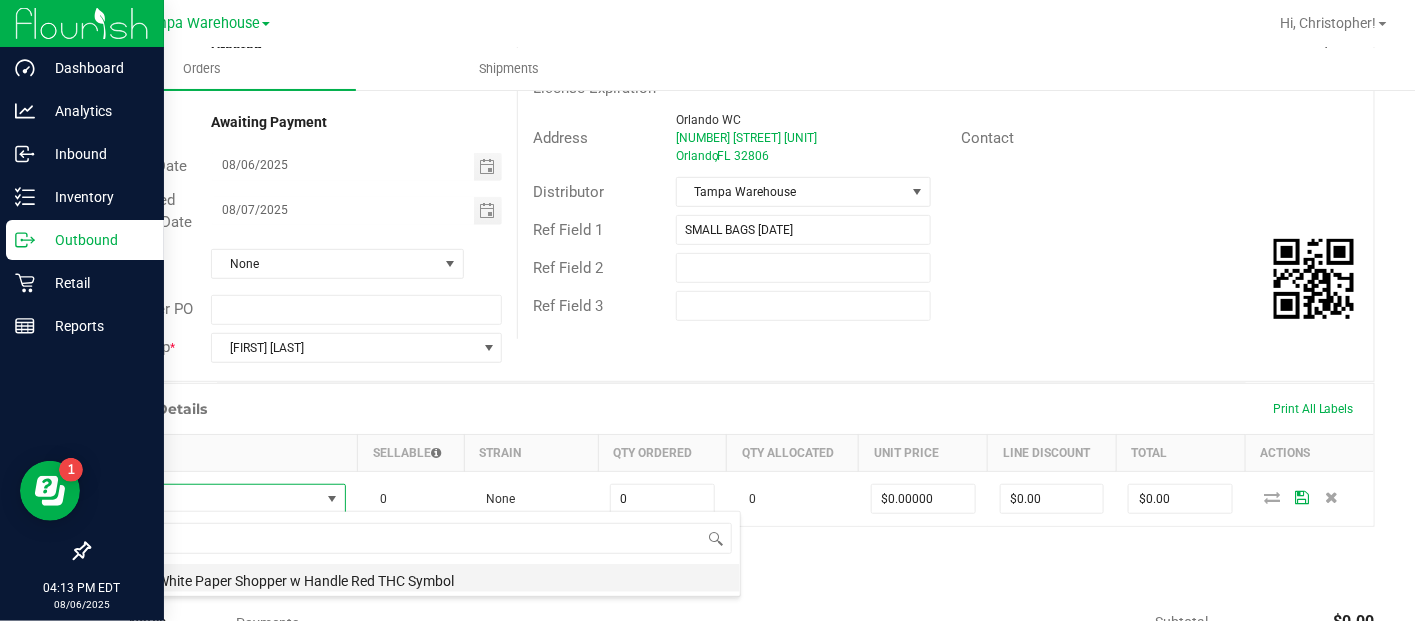click on "SBag - White Paper Shopper w Handle Red THC Symbol" at bounding box center [421, 578] 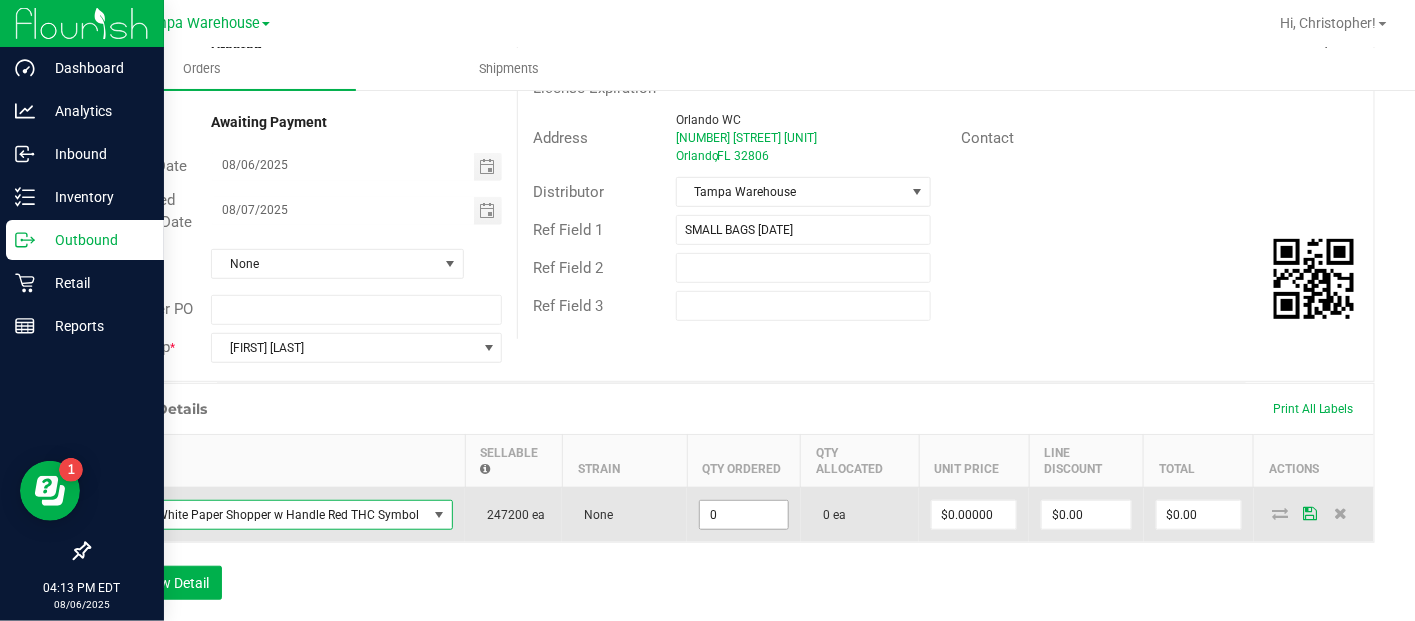 click on "0" at bounding box center (744, 515) 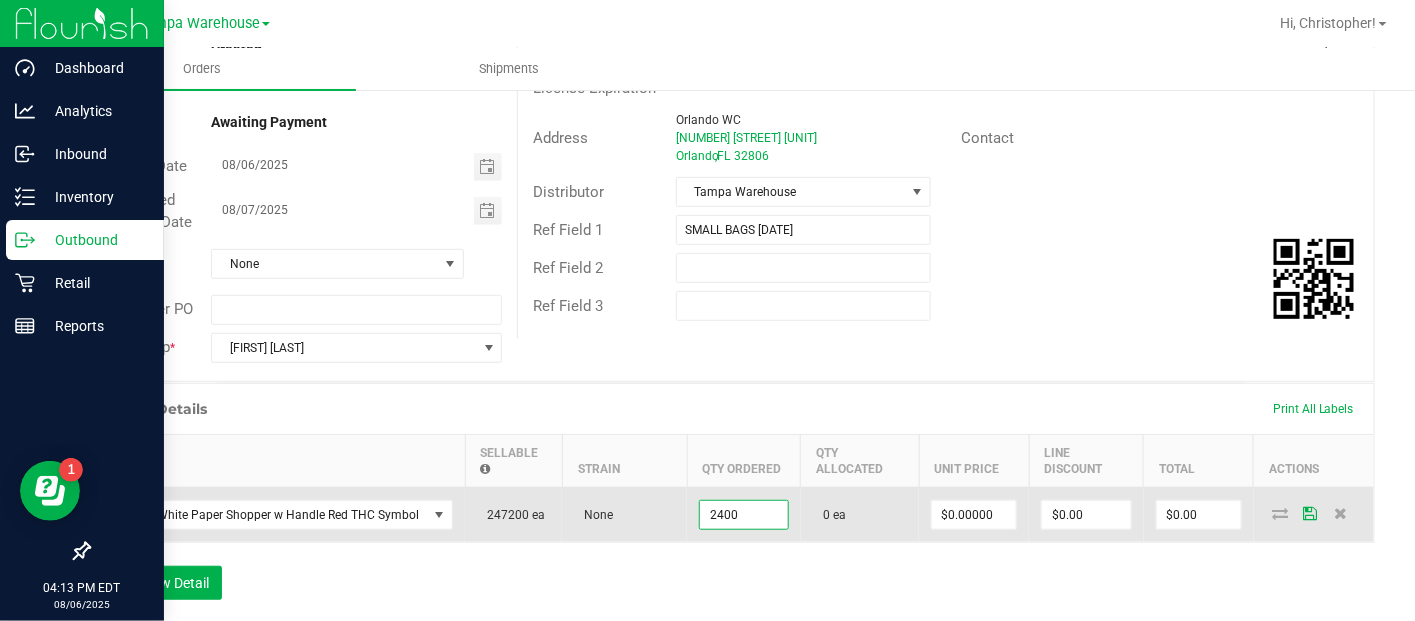 type on "2400 ea" 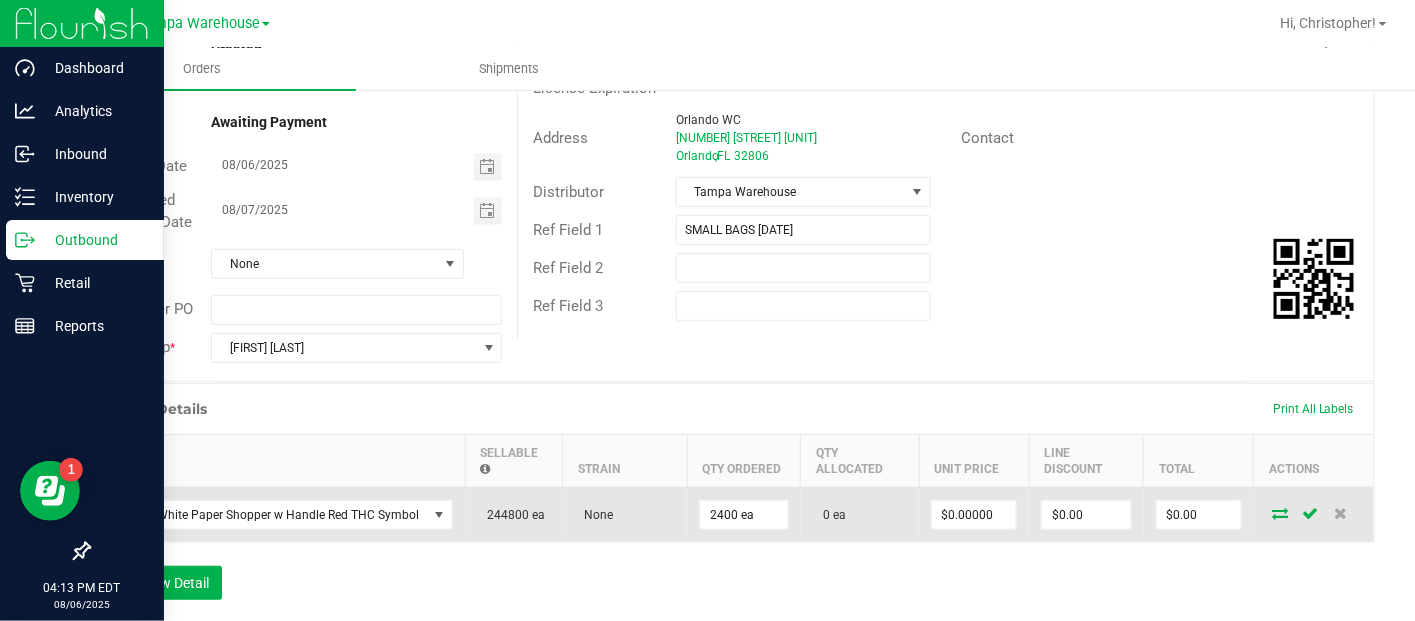 click at bounding box center (1281, 513) 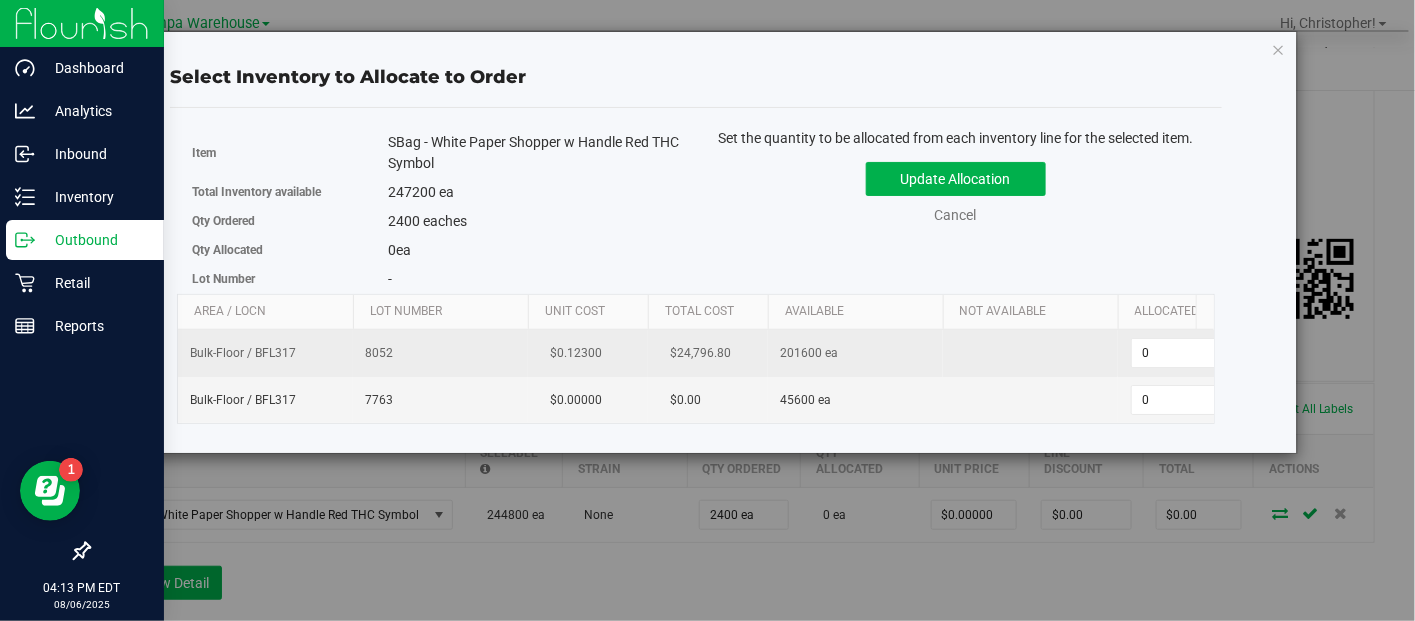 scroll, scrollTop: 0, scrollLeft: 17, axis: horizontal 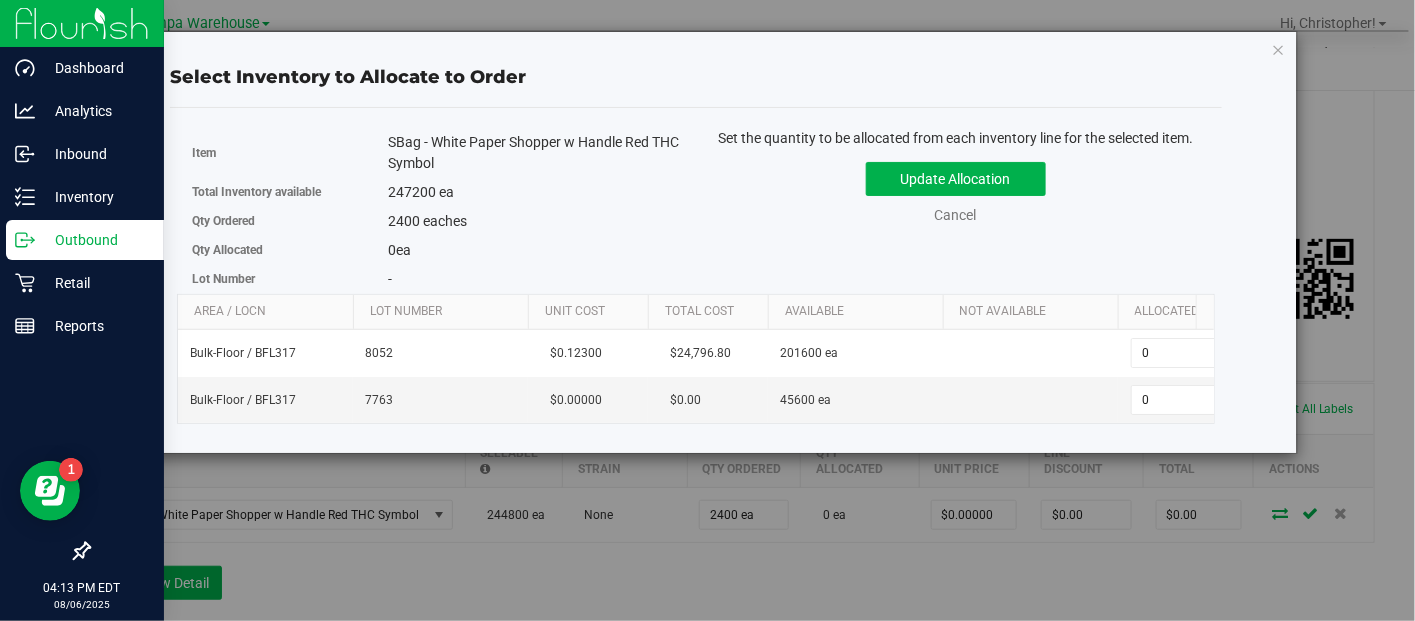 drag, startPoint x: 1071, startPoint y: 370, endPoint x: 526, endPoint y: 202, distance: 570.306 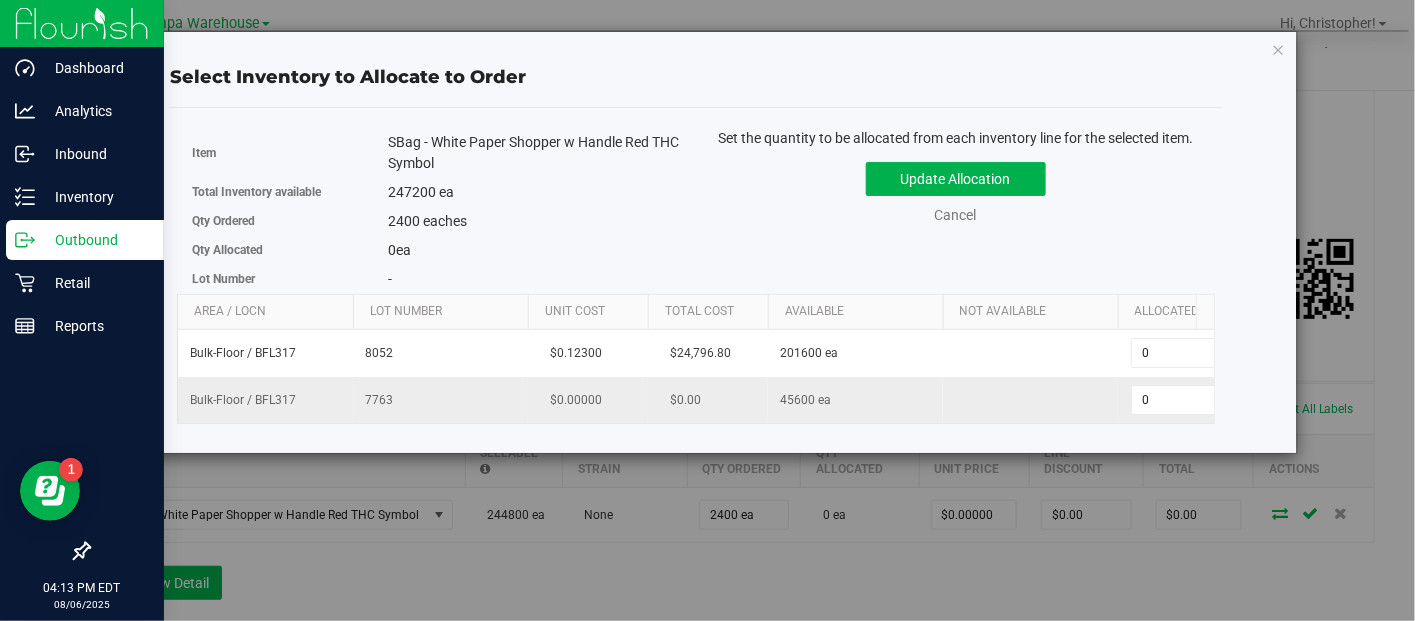 scroll, scrollTop: 0, scrollLeft: 94, axis: horizontal 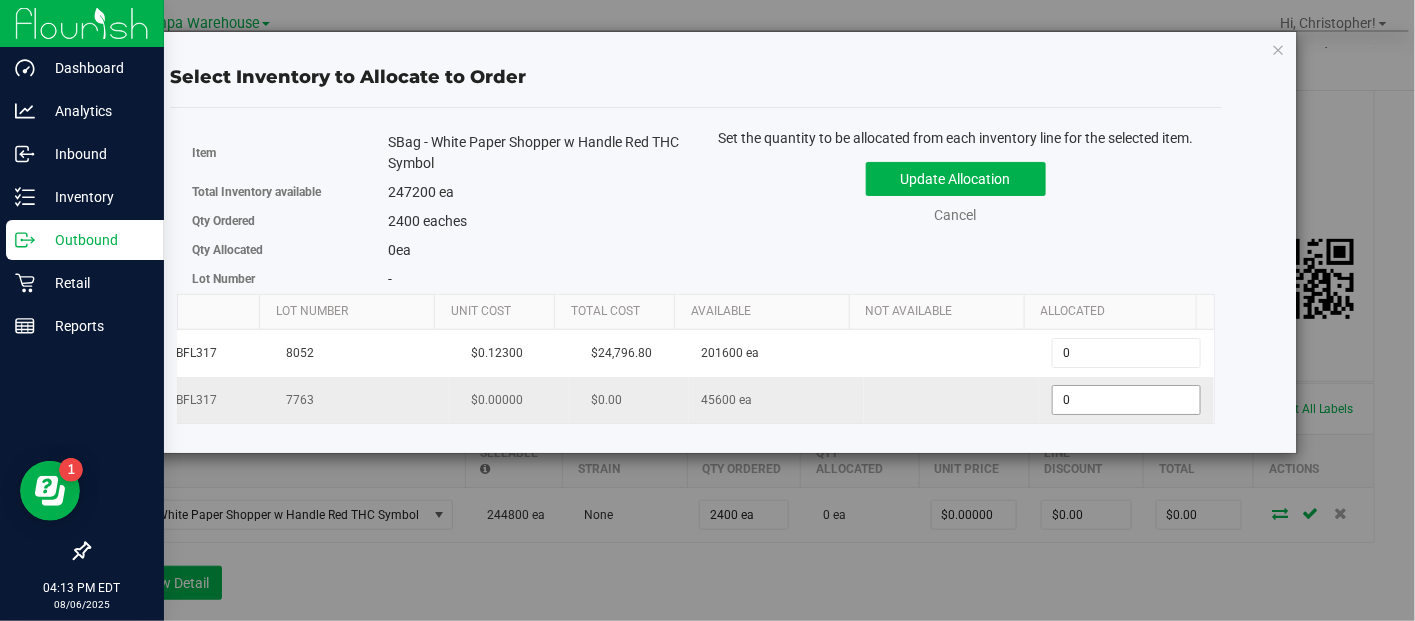 click on "0 0" at bounding box center [1126, 400] 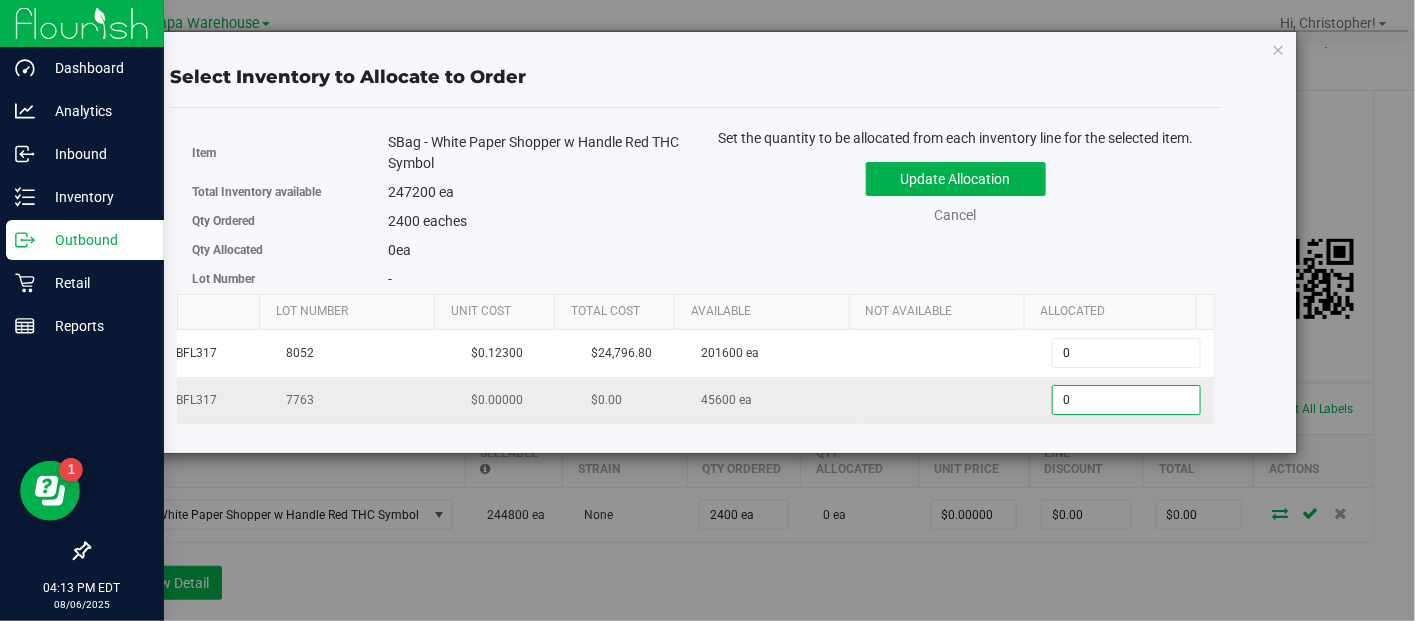 click on "0" at bounding box center [1126, 400] 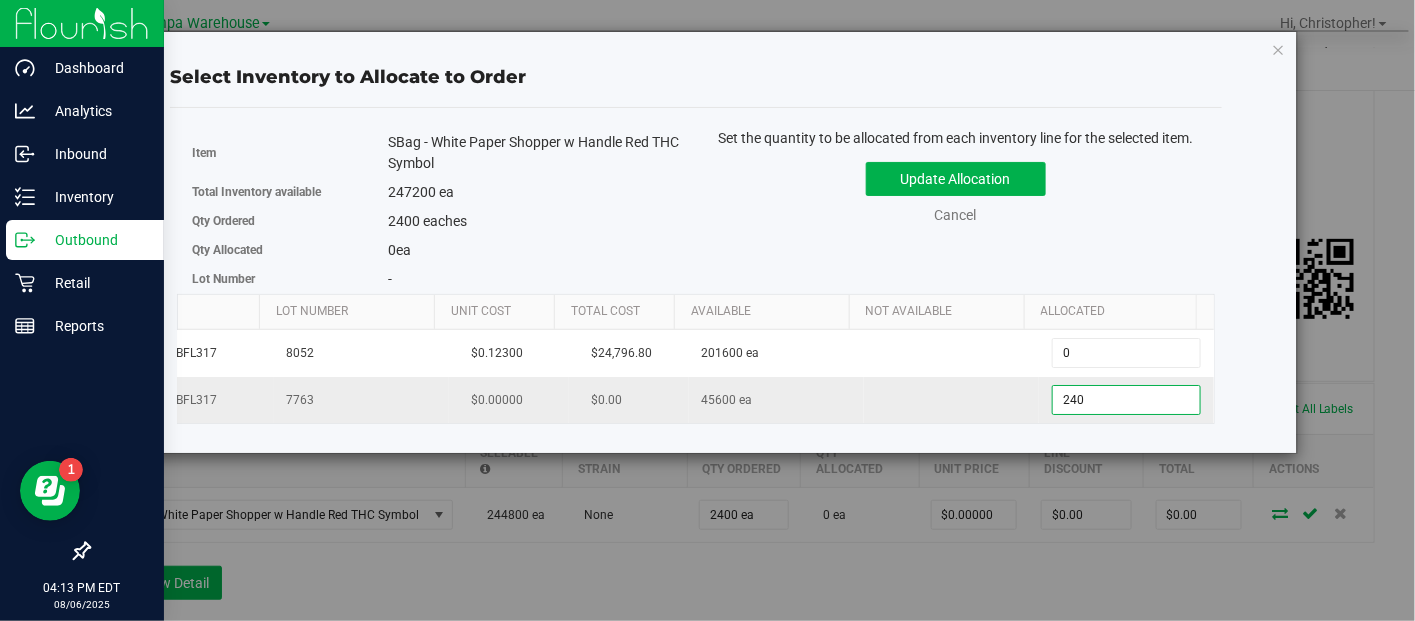type on "2400" 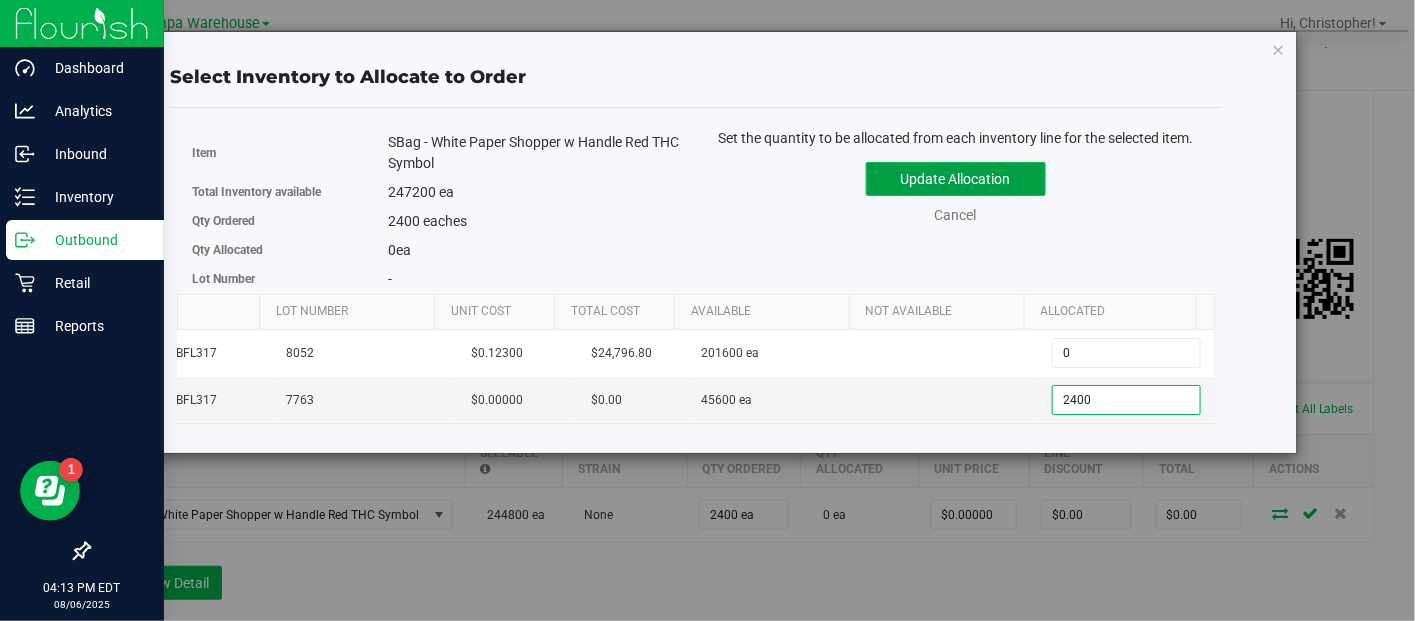 type on "2,400" 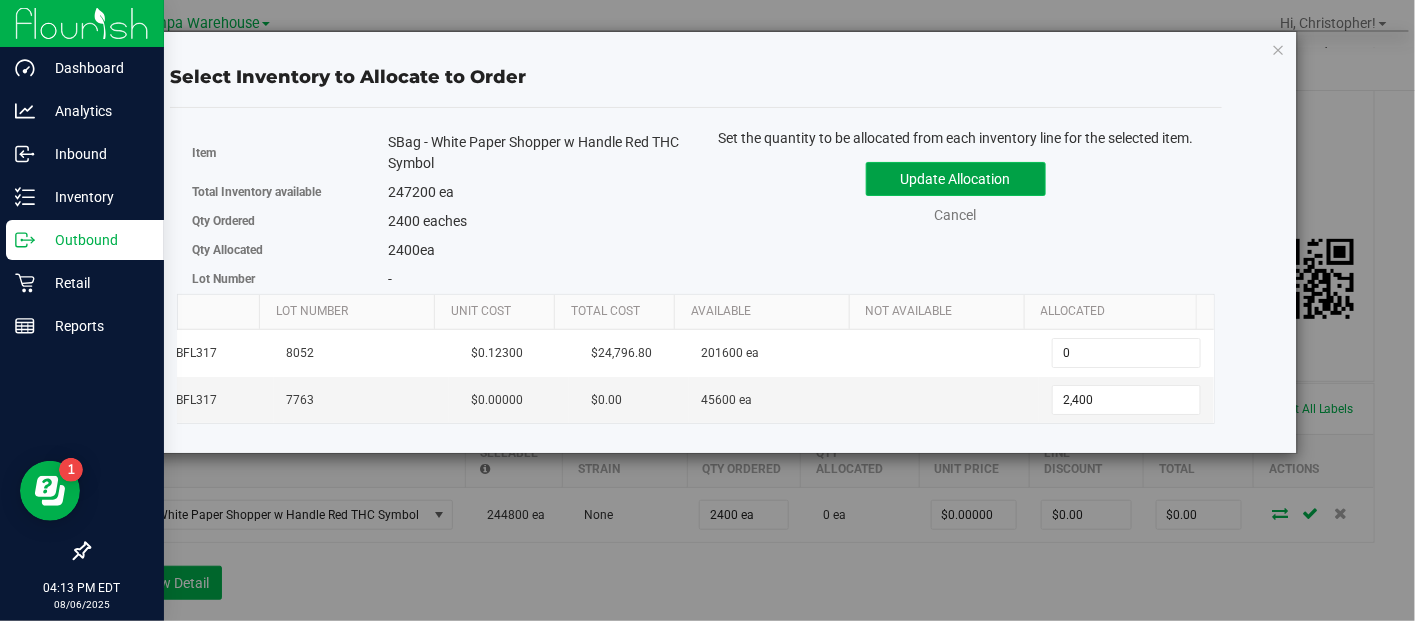 click on "Update Allocation" at bounding box center [956, 179] 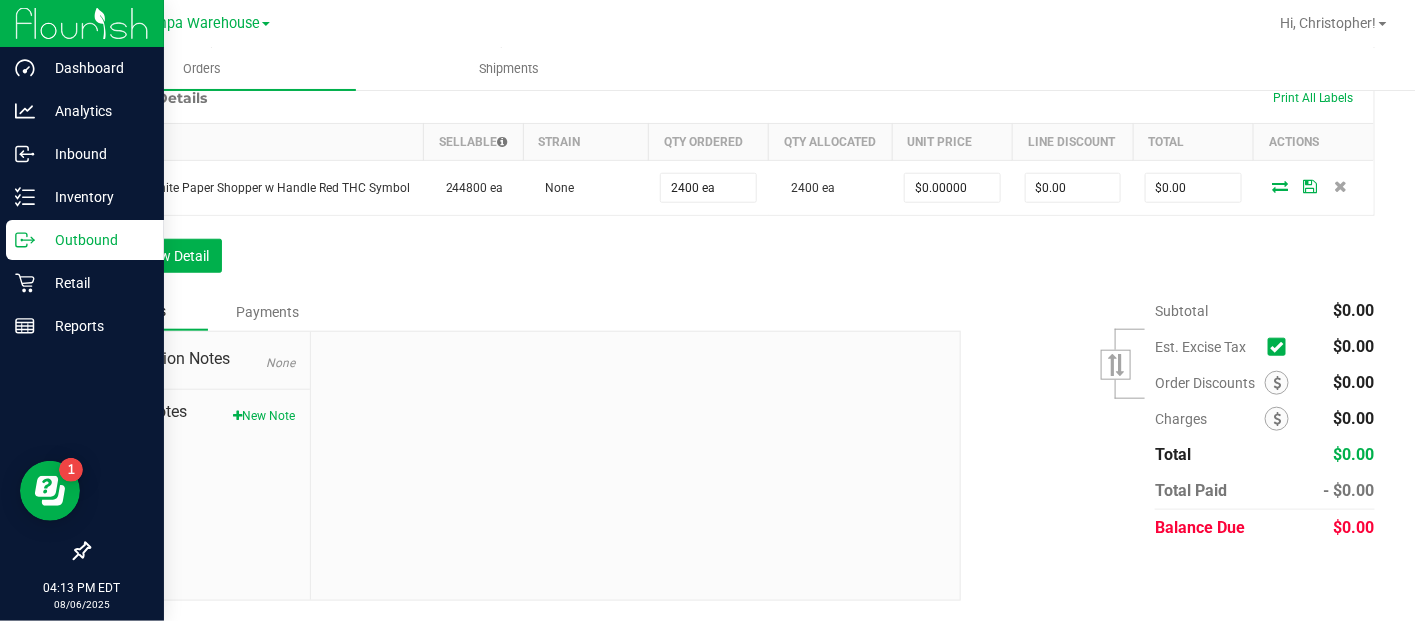 scroll, scrollTop: 0, scrollLeft: 0, axis: both 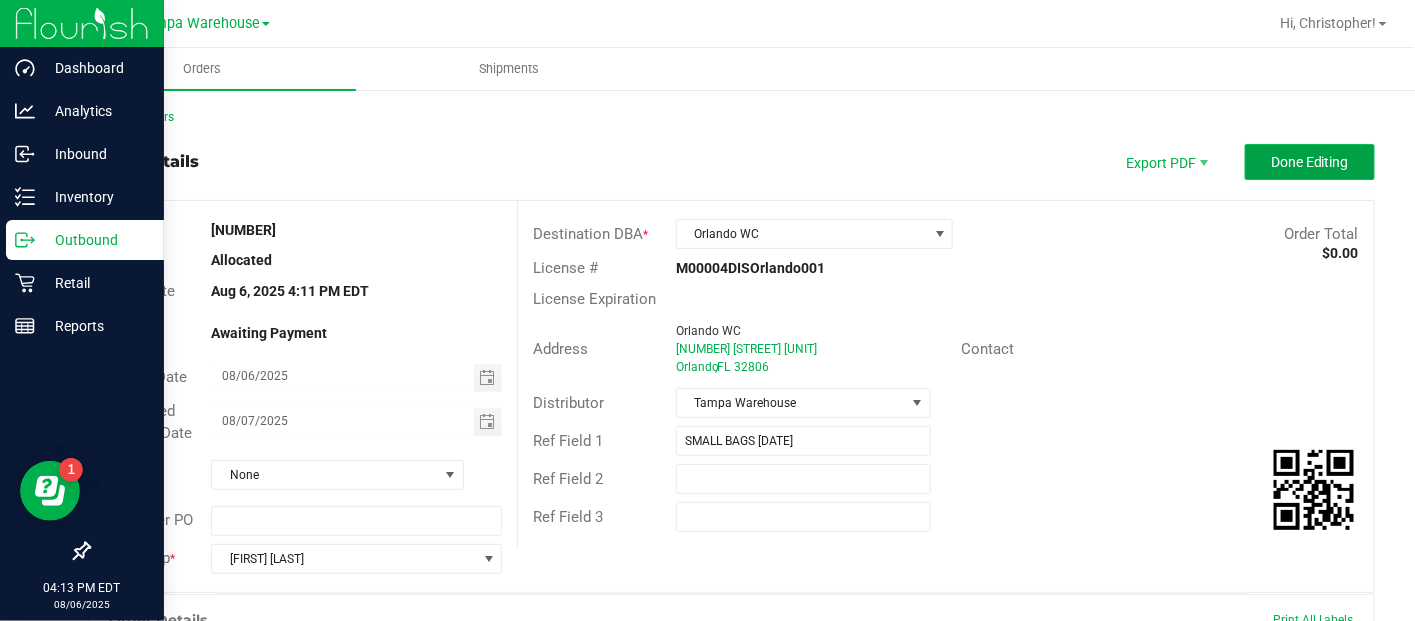 click on "Done Editing" at bounding box center (1310, 162) 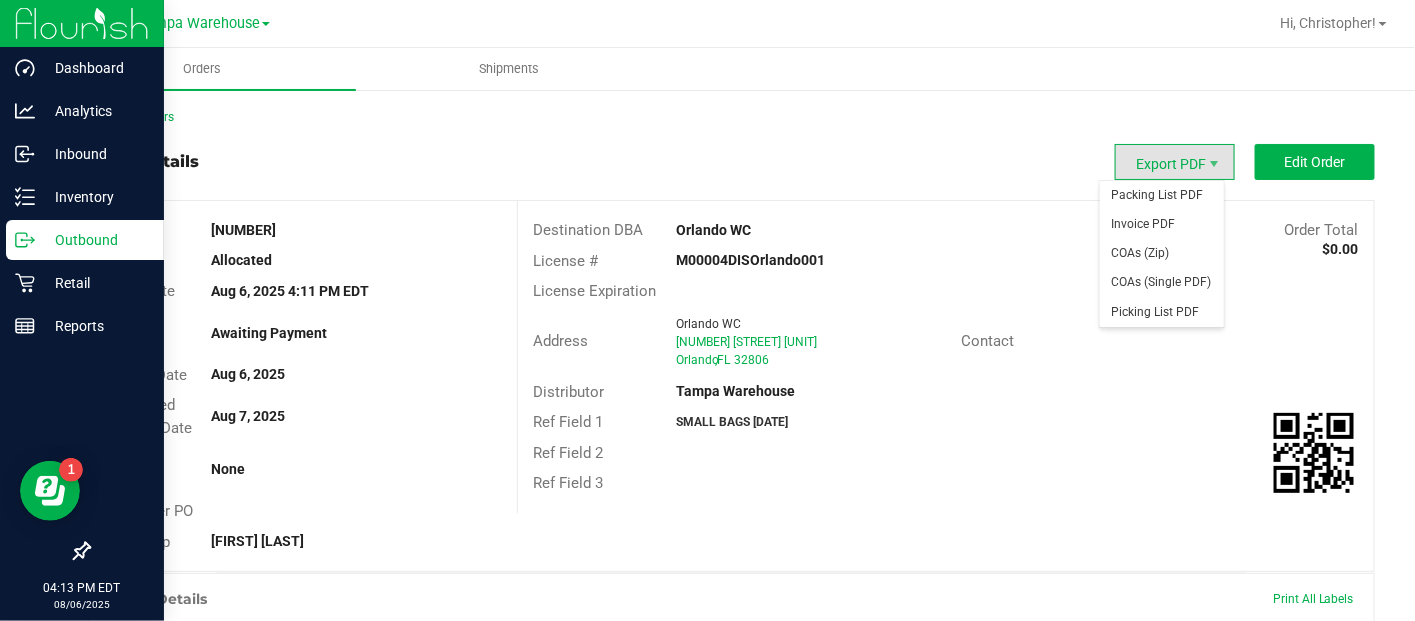 click on "Export PDF" at bounding box center (1175, 162) 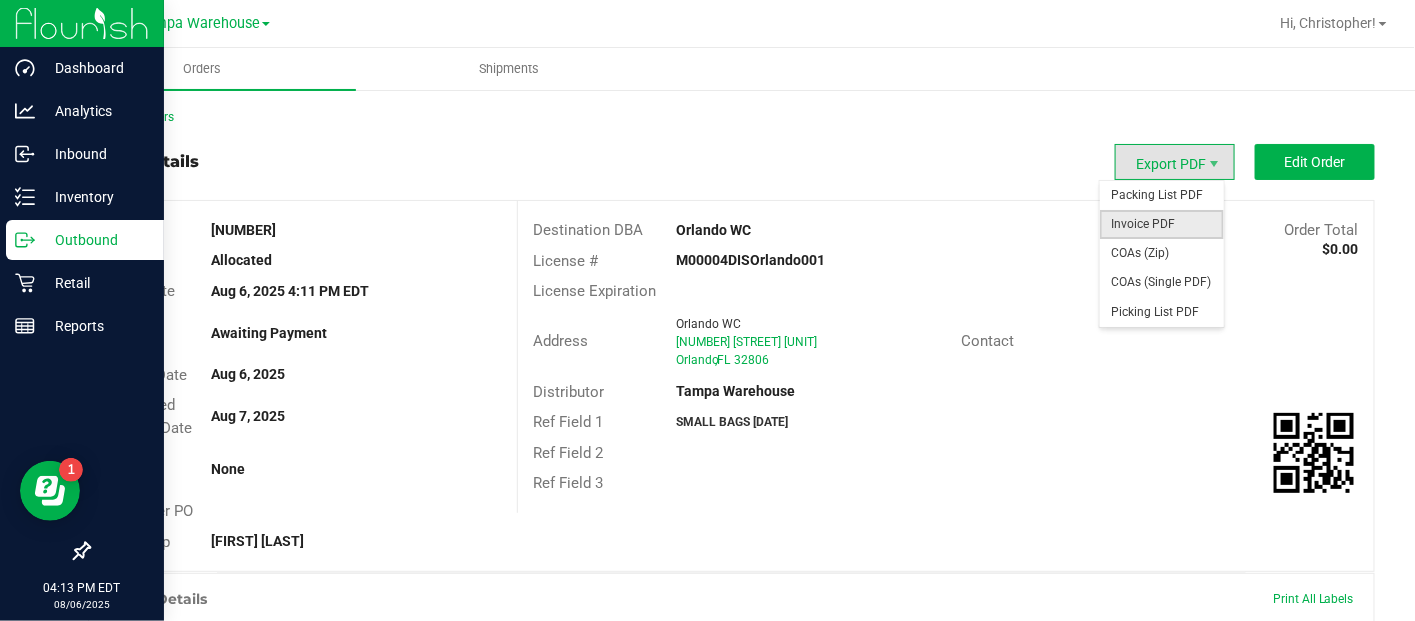 click on "Invoice PDF" at bounding box center [1162, 224] 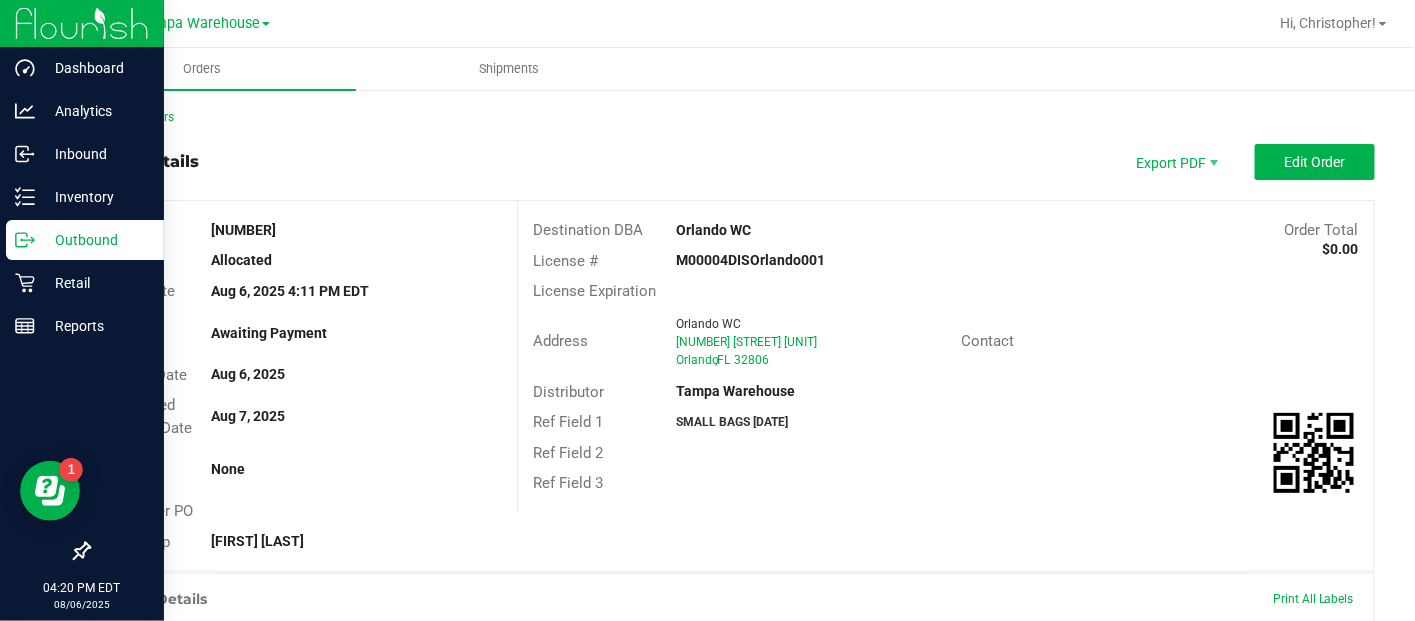 click on "License #   [LICENSE_PLATE]" at bounding box center (946, 261) 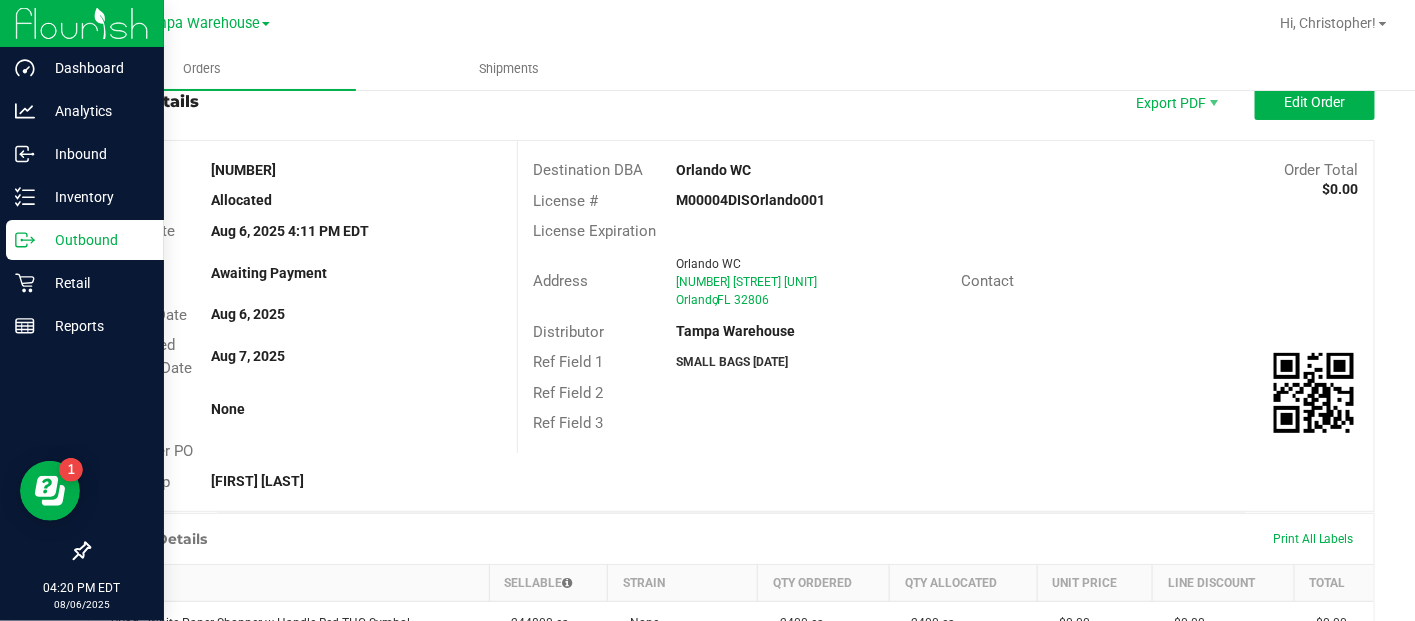 scroll, scrollTop: 0, scrollLeft: 0, axis: both 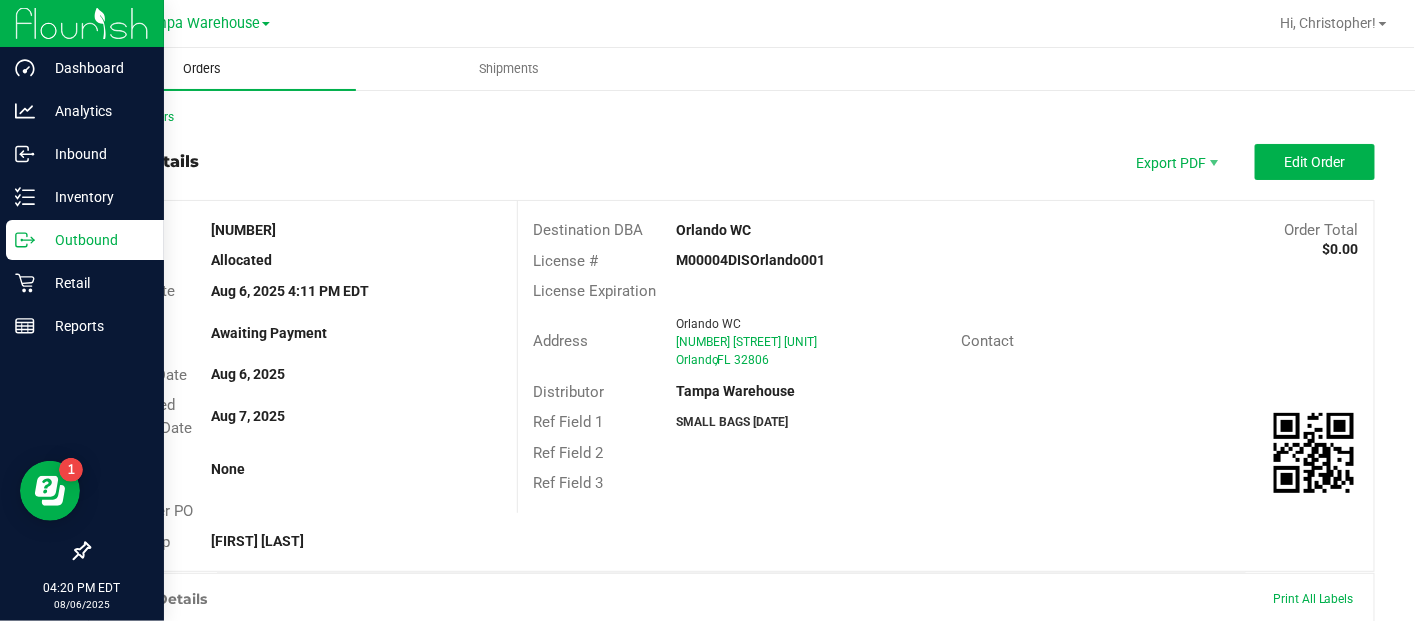 click on "Orders" at bounding box center [202, 69] 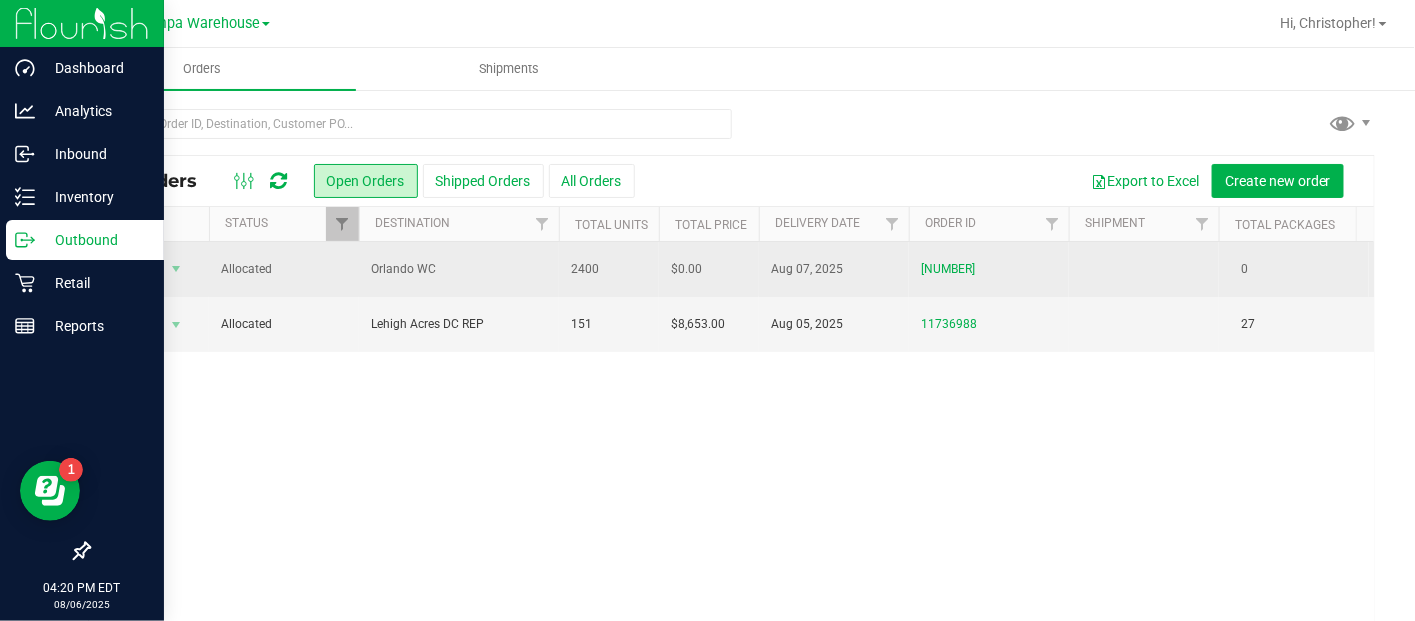 click on "Orlando WC" at bounding box center (459, 269) 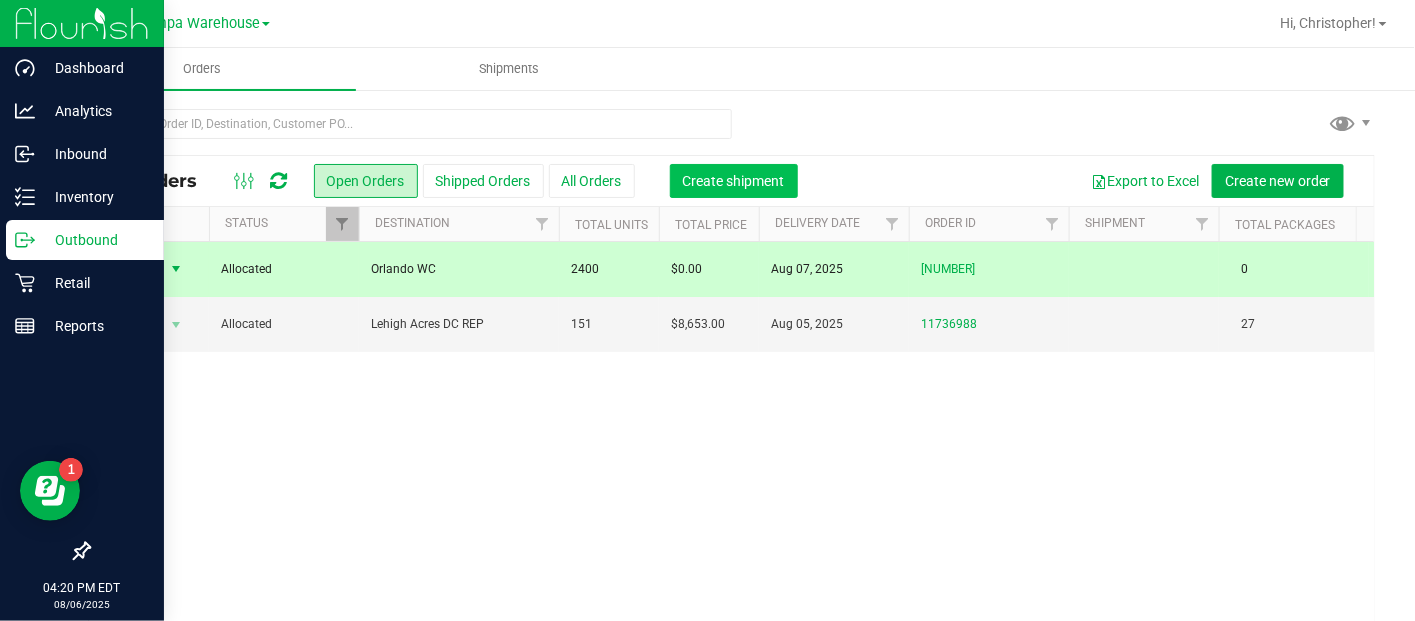 click on "Create shipment" at bounding box center [734, 181] 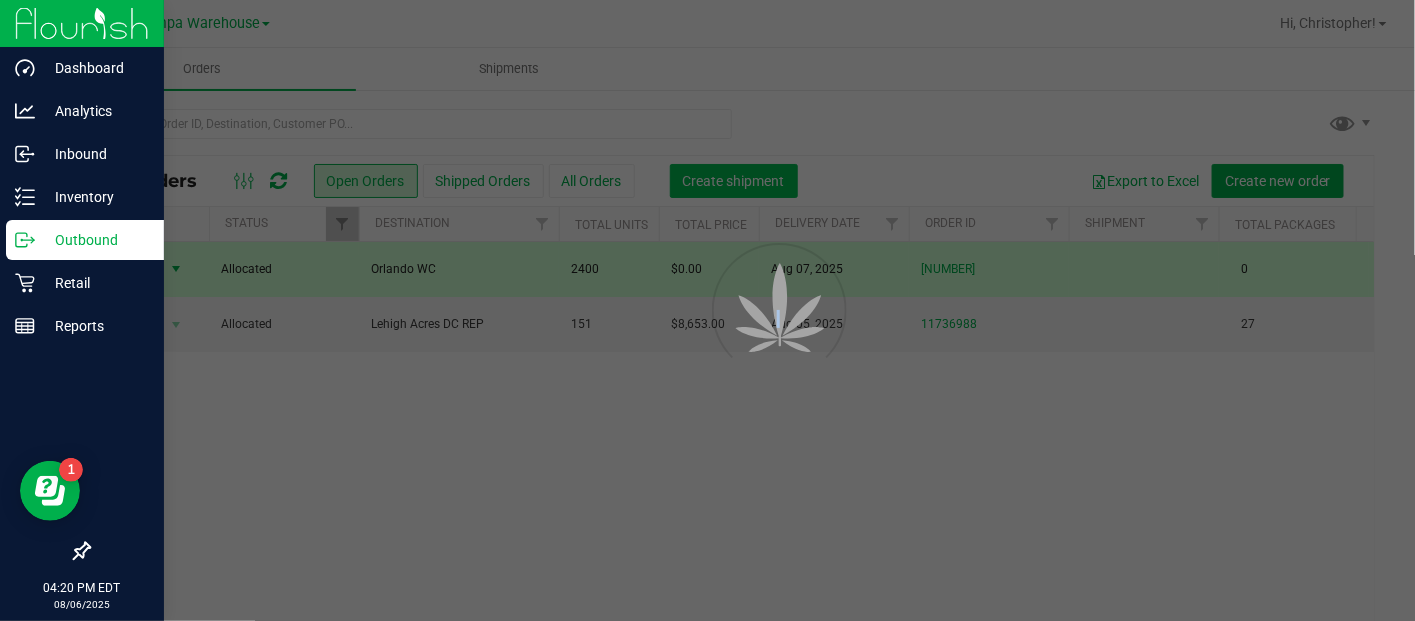 click at bounding box center (707, 310) 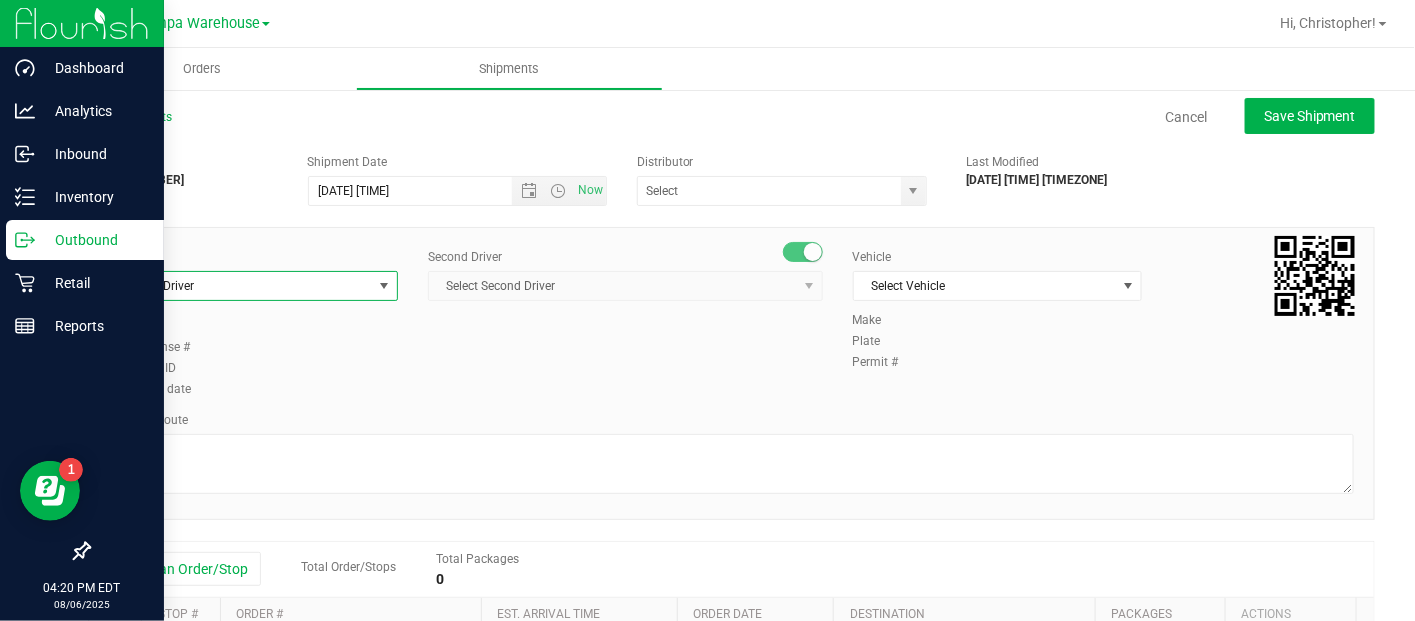 click on "Select Driver" at bounding box center (241, 286) 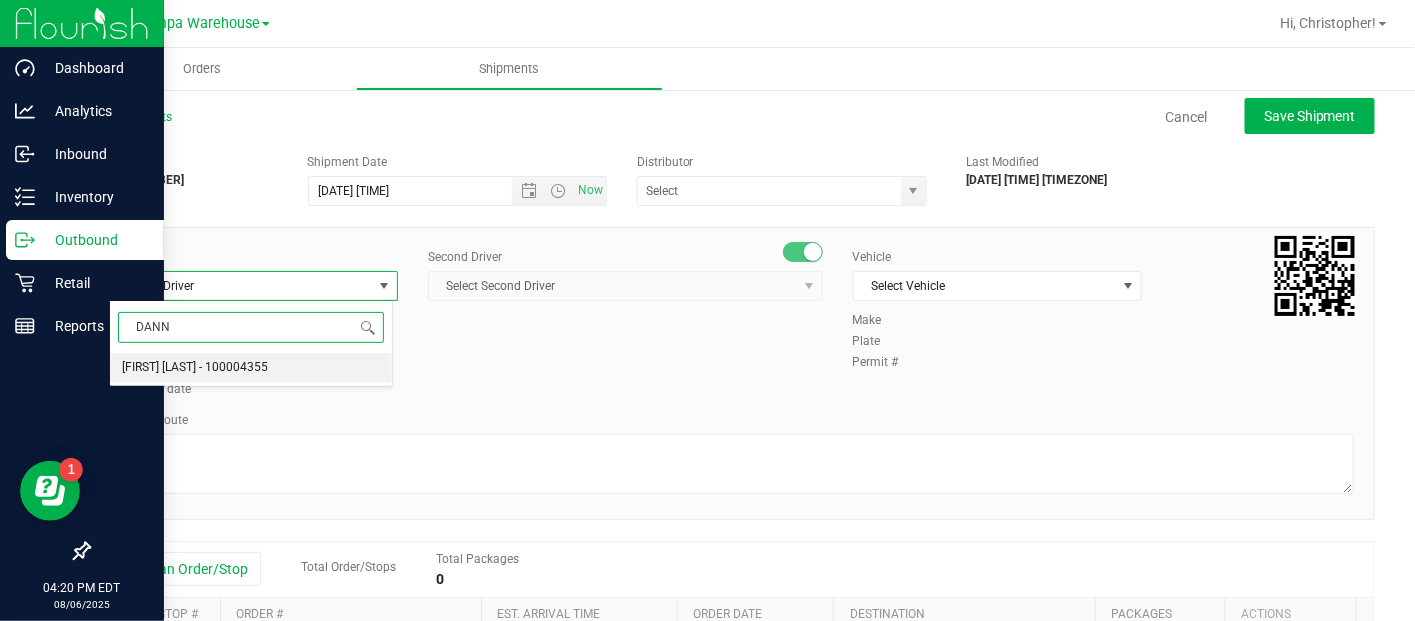 click on "[FIRST] [LAST] - 100004355" at bounding box center (195, 368) 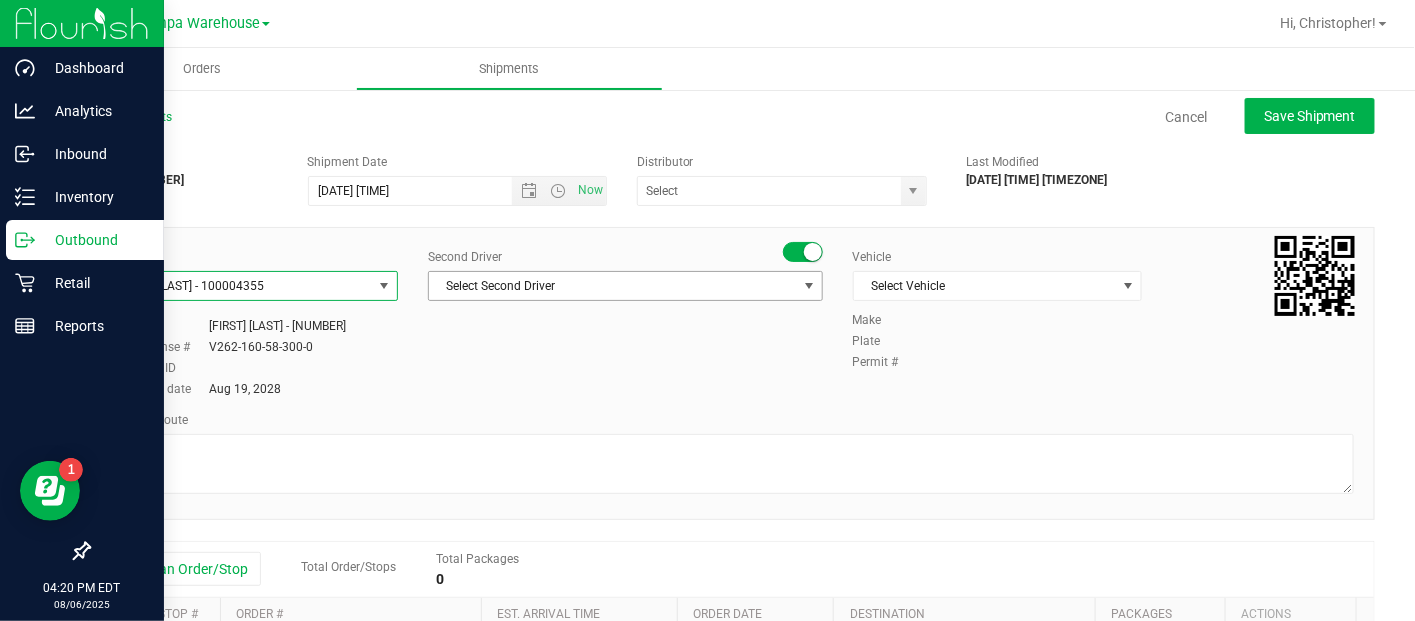 click on "Select Second Driver" at bounding box center [613, 286] 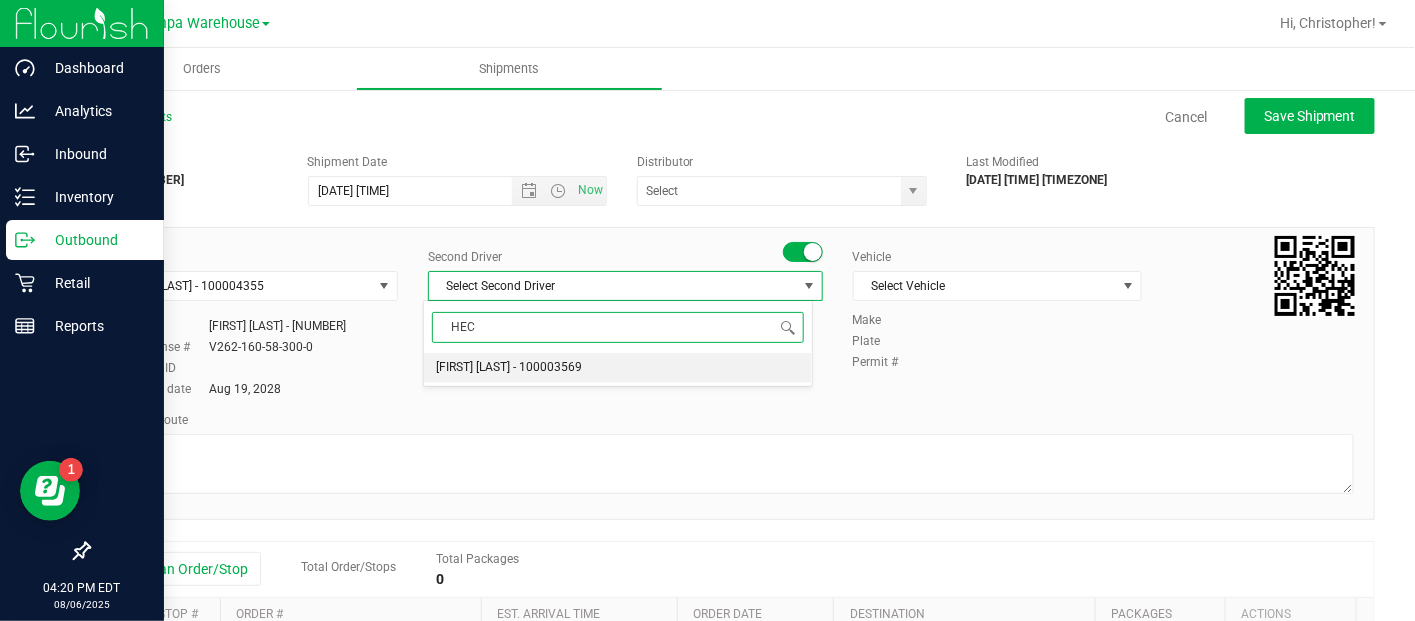 type on "HECT" 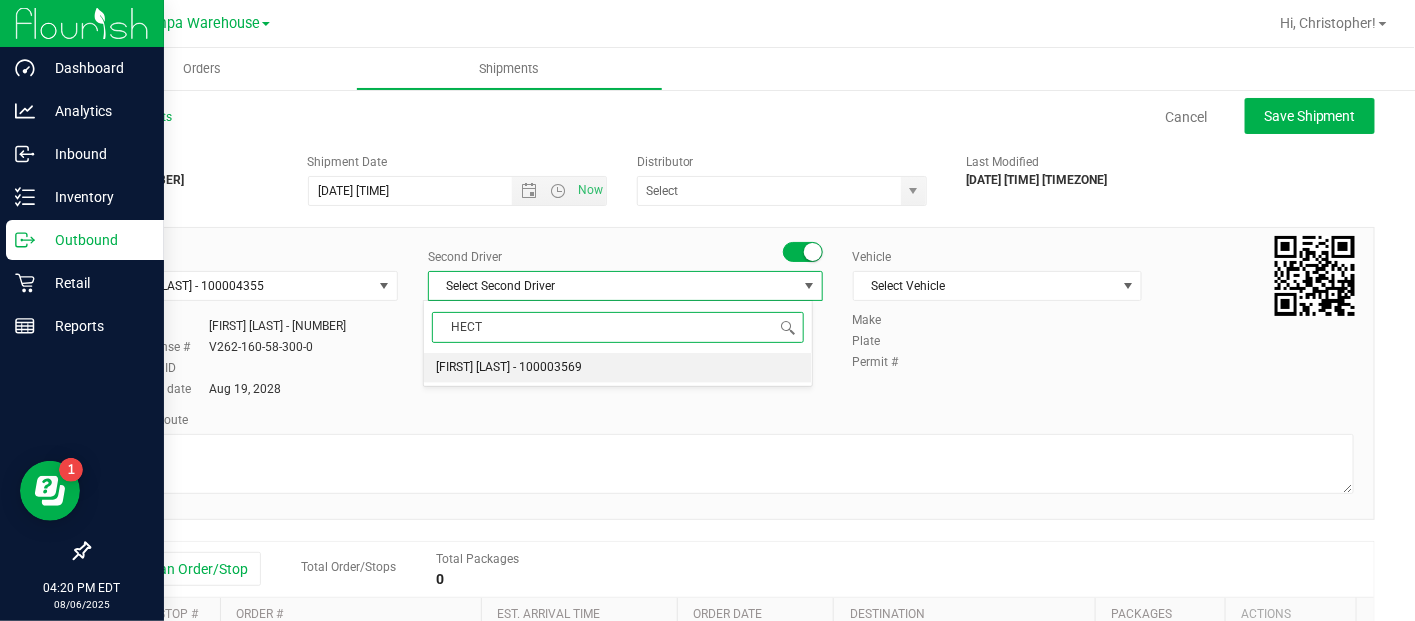 click on "[FIRST] [LAST] - 100003569" at bounding box center (509, 368) 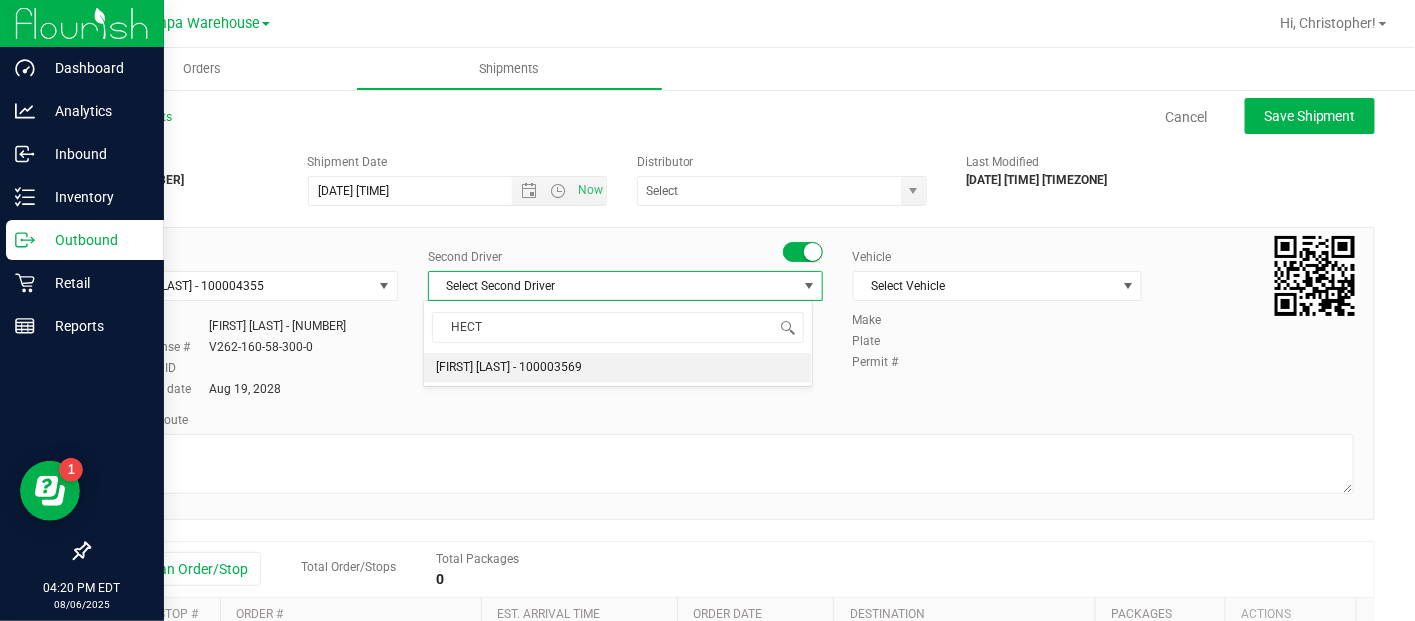 type 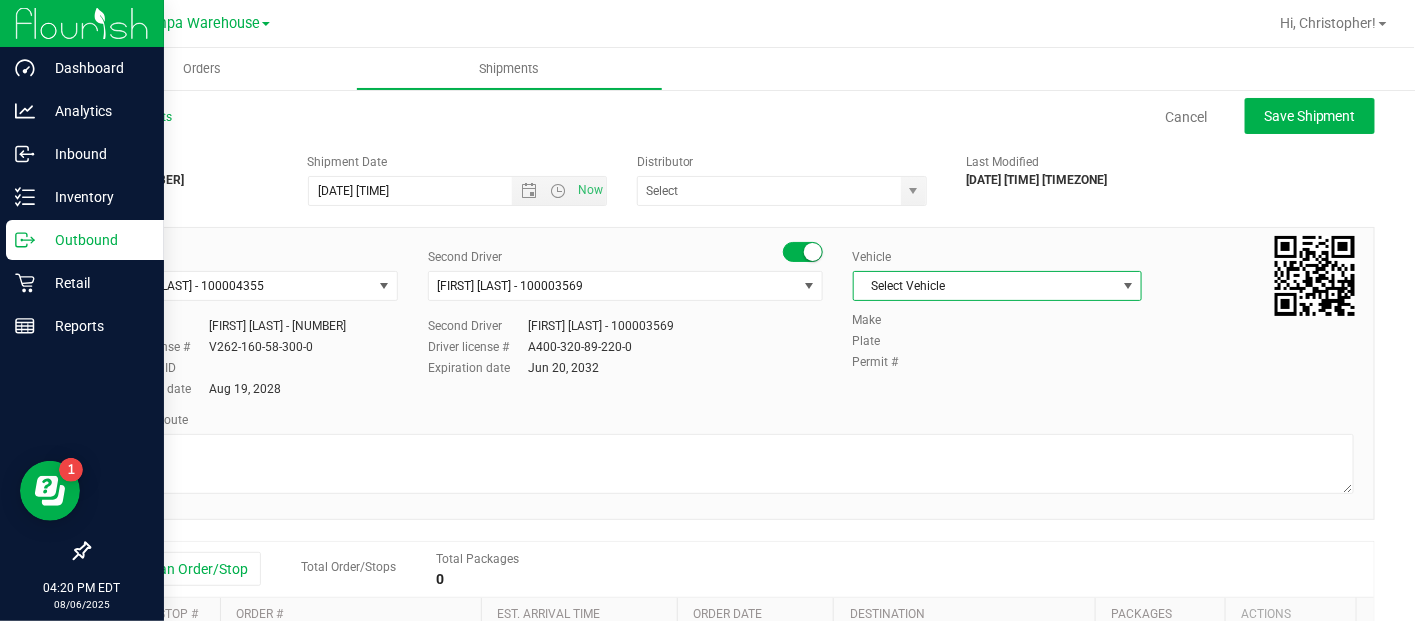 click on "Select Vehicle" at bounding box center [985, 286] 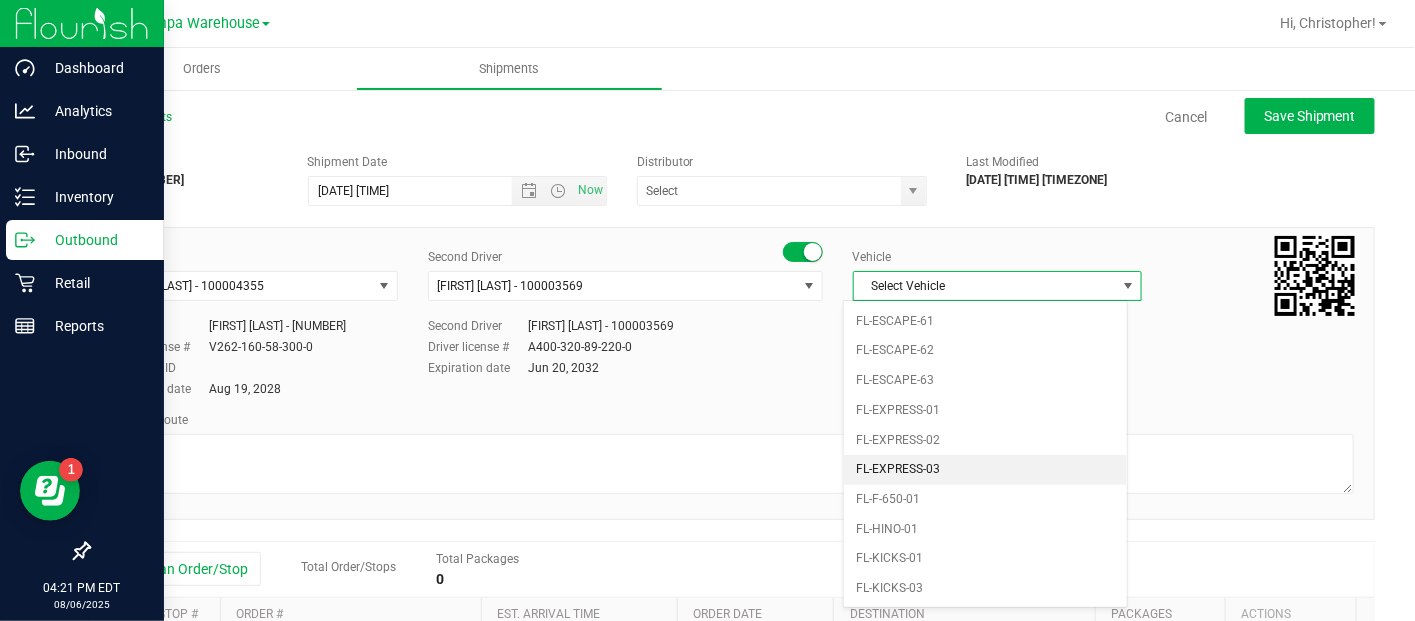 scroll, scrollTop: 356, scrollLeft: 0, axis: vertical 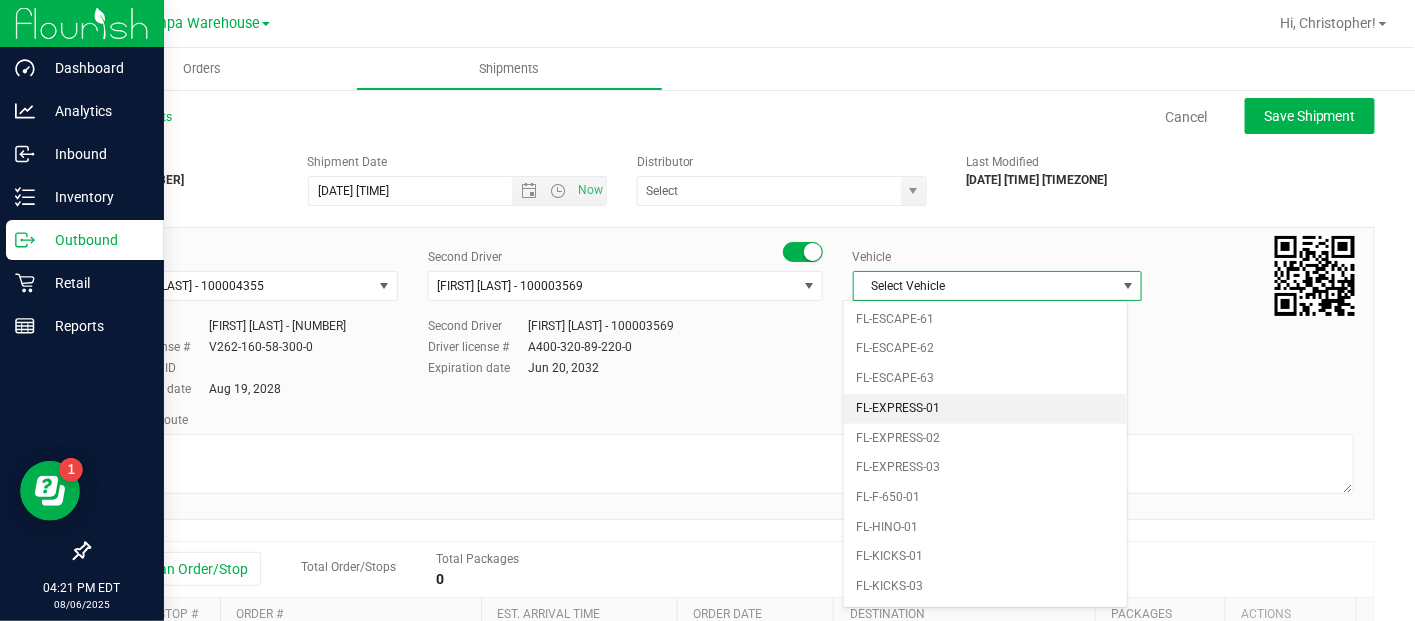 click on "FL-EXPRESS-01" at bounding box center (985, 409) 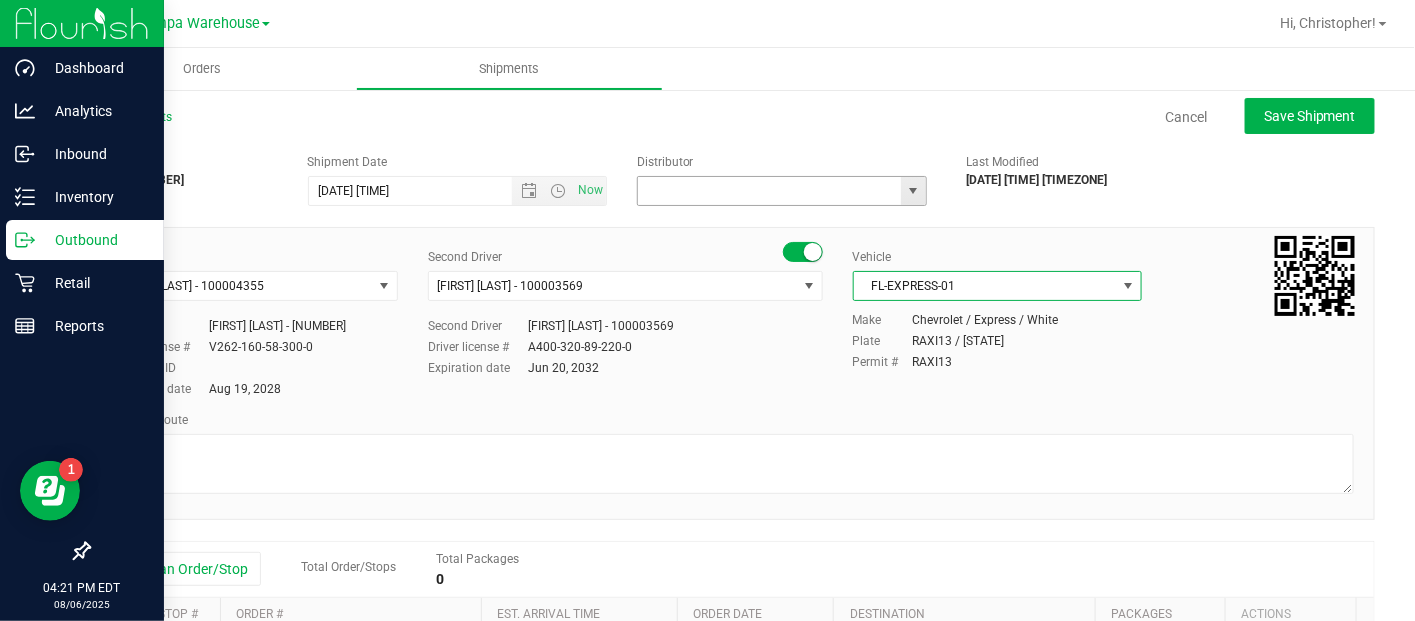 click at bounding box center [765, 191] 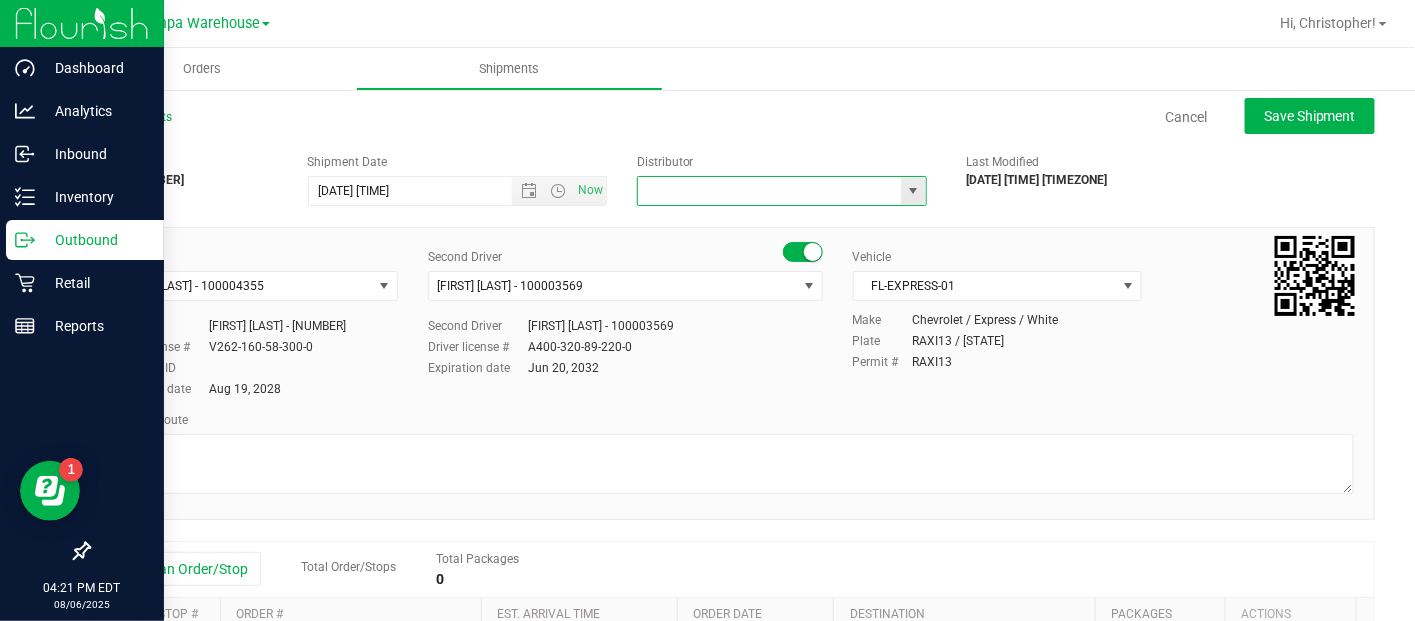 click at bounding box center [765, 191] 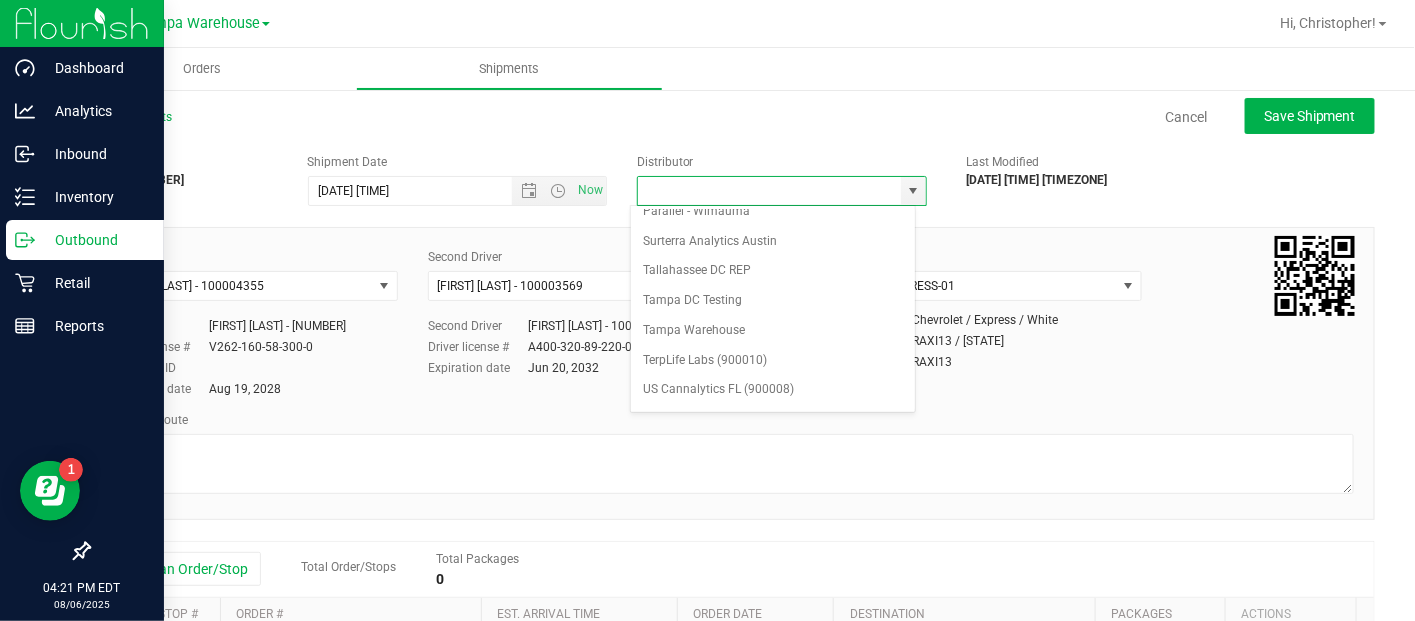 scroll, scrollTop: 788, scrollLeft: 0, axis: vertical 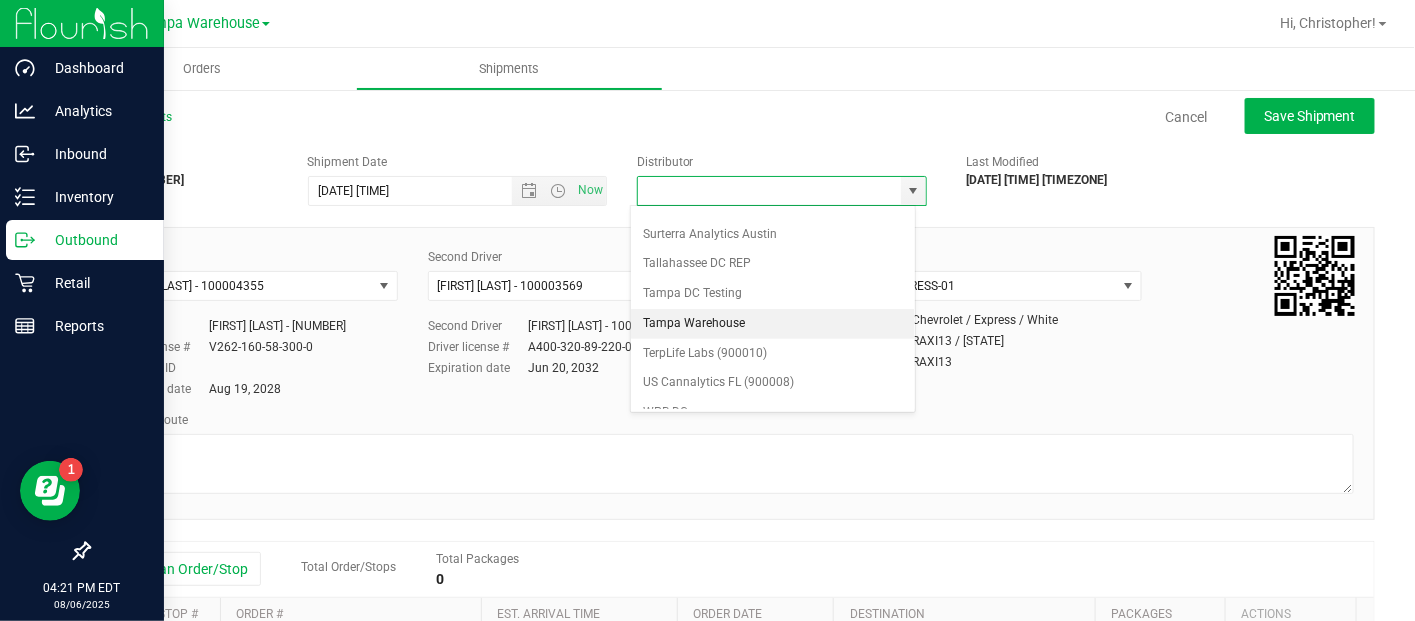 click on "Tampa Warehouse" at bounding box center [773, 324] 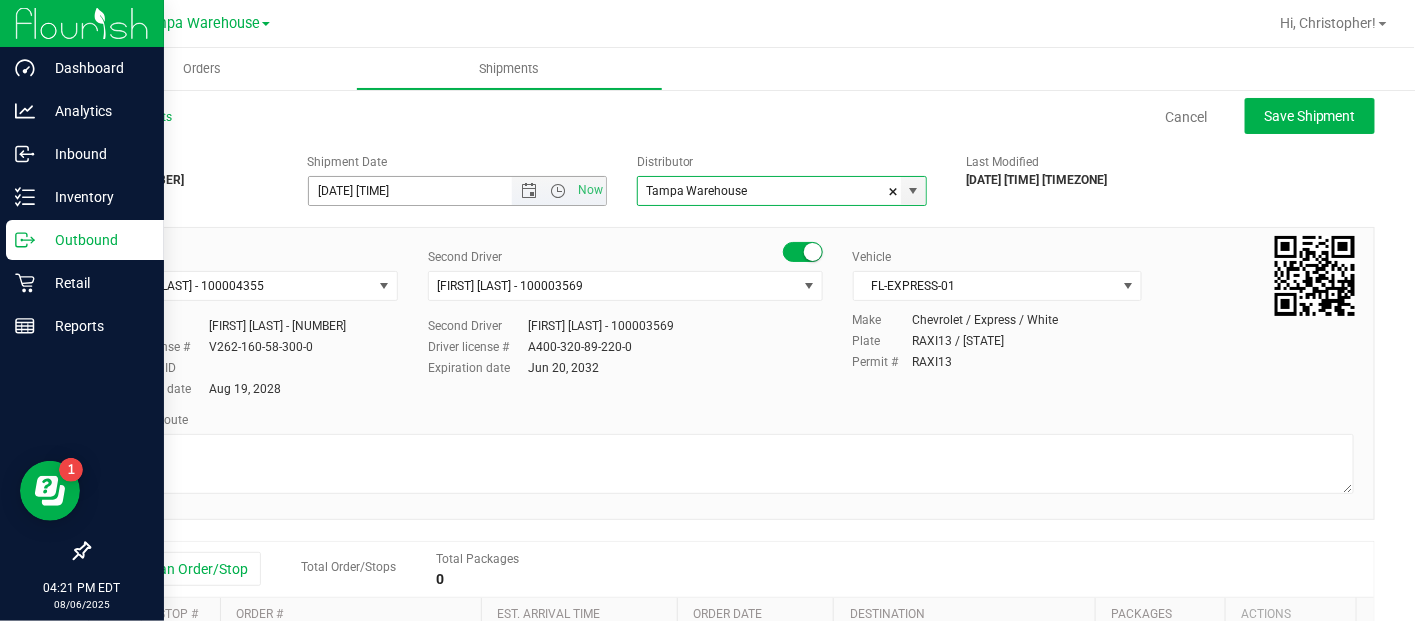 click on "Now" at bounding box center [559, 191] 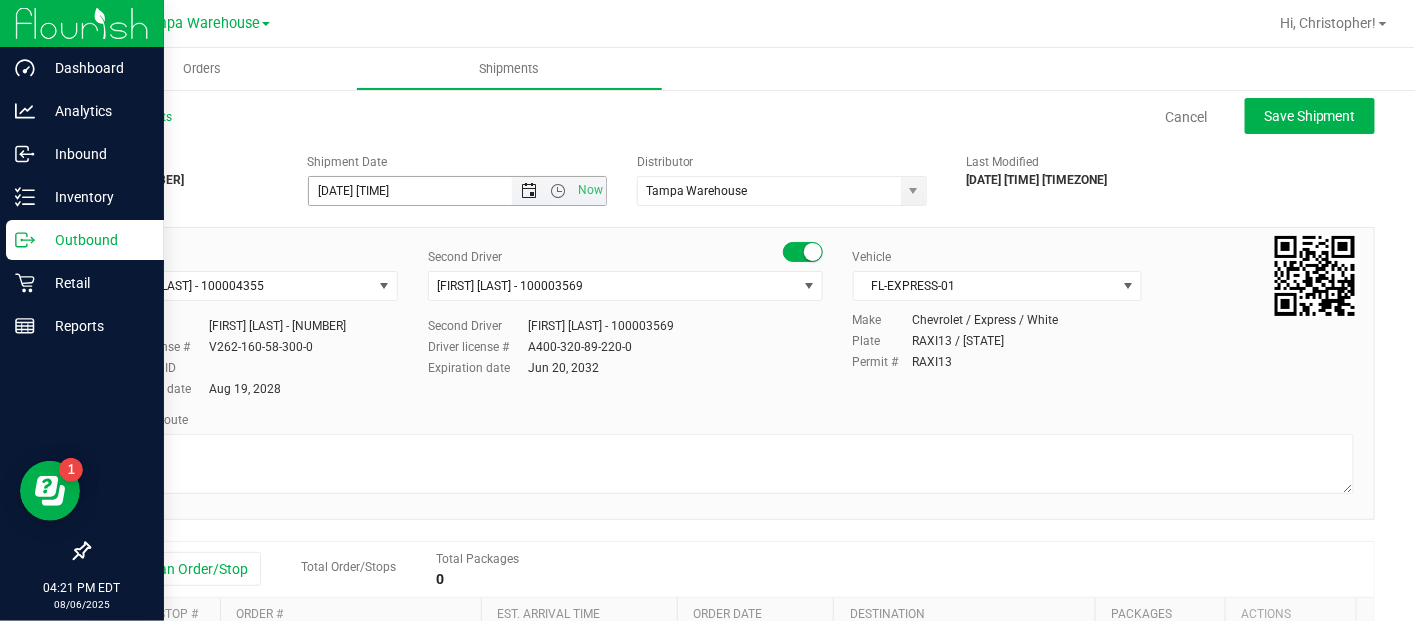 click at bounding box center [530, 191] 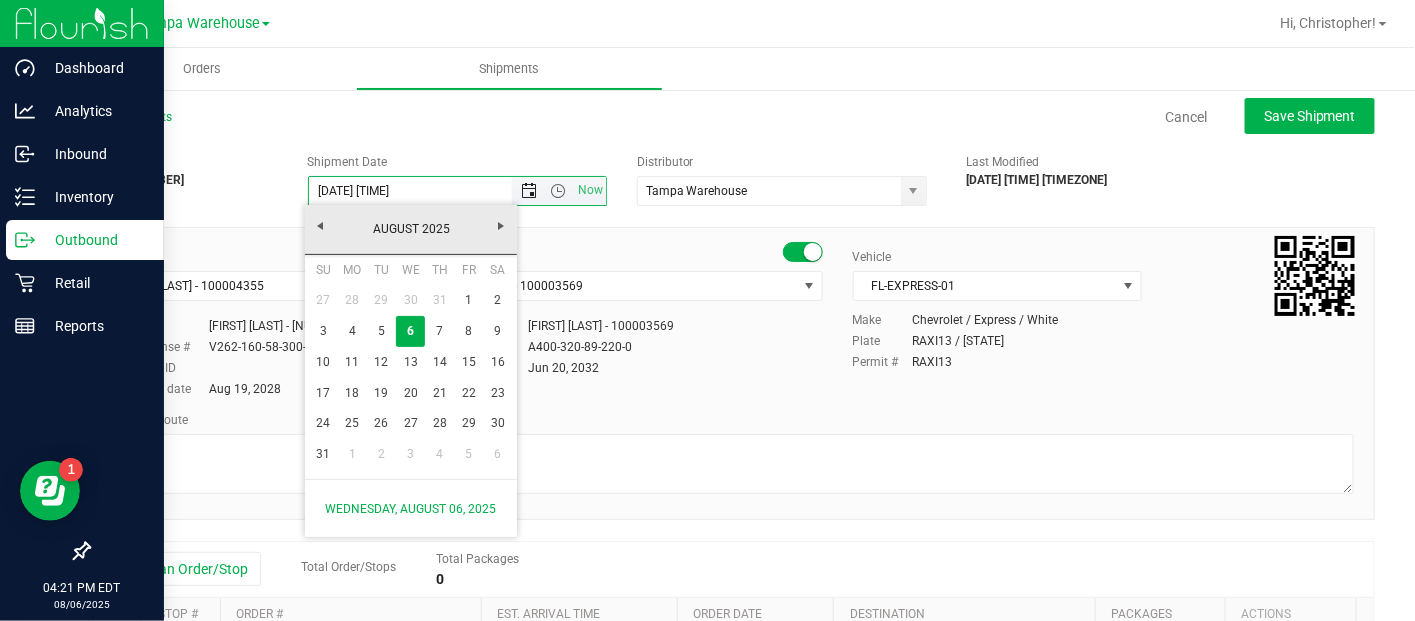 click at bounding box center [530, 191] 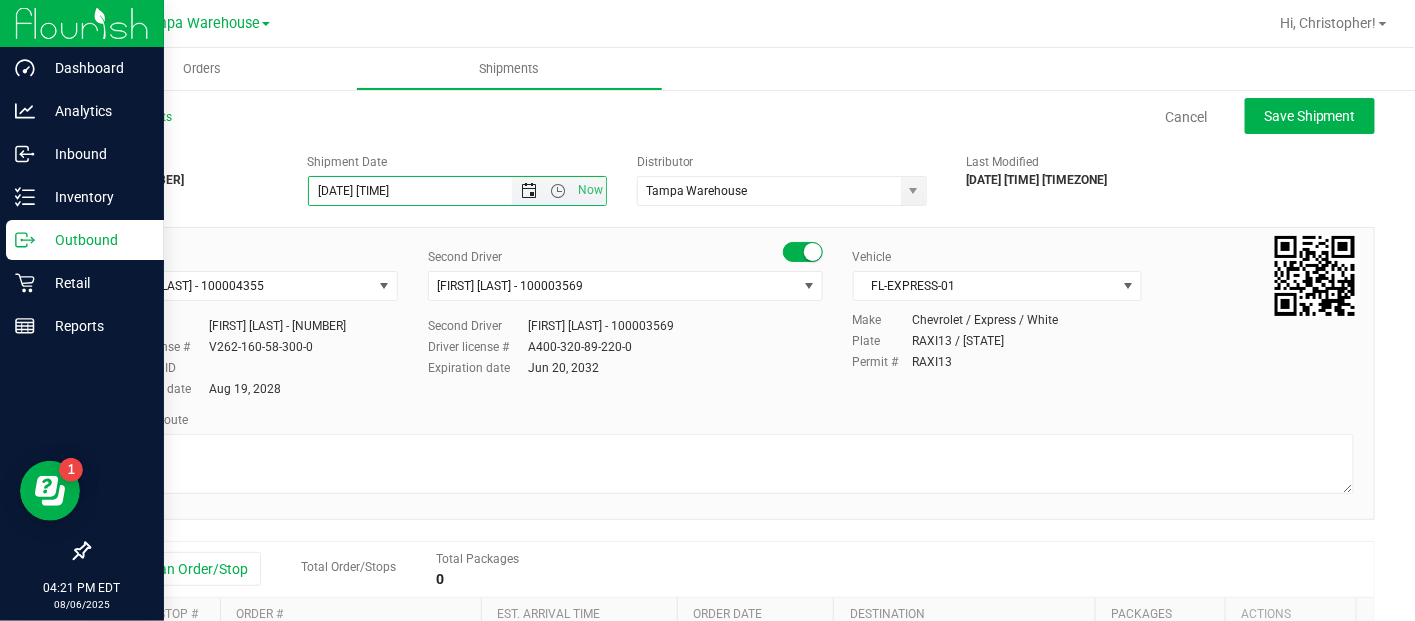 click at bounding box center [530, 191] 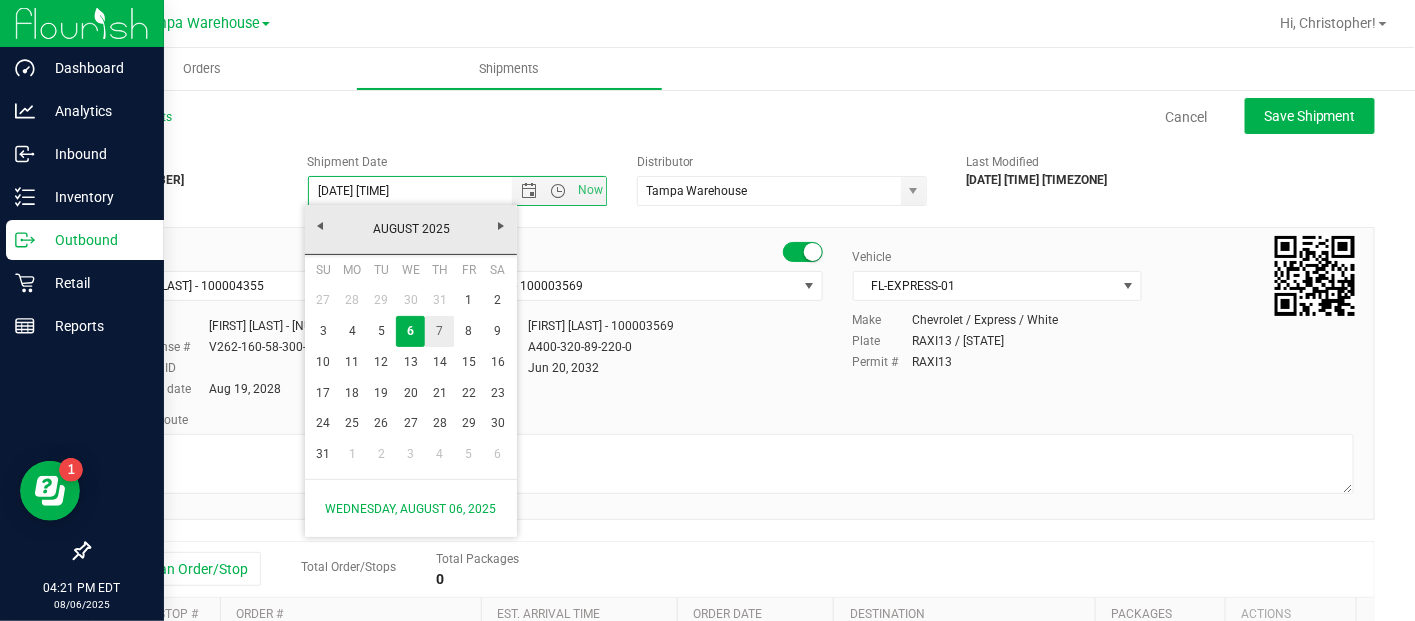click on "7" at bounding box center (439, 331) 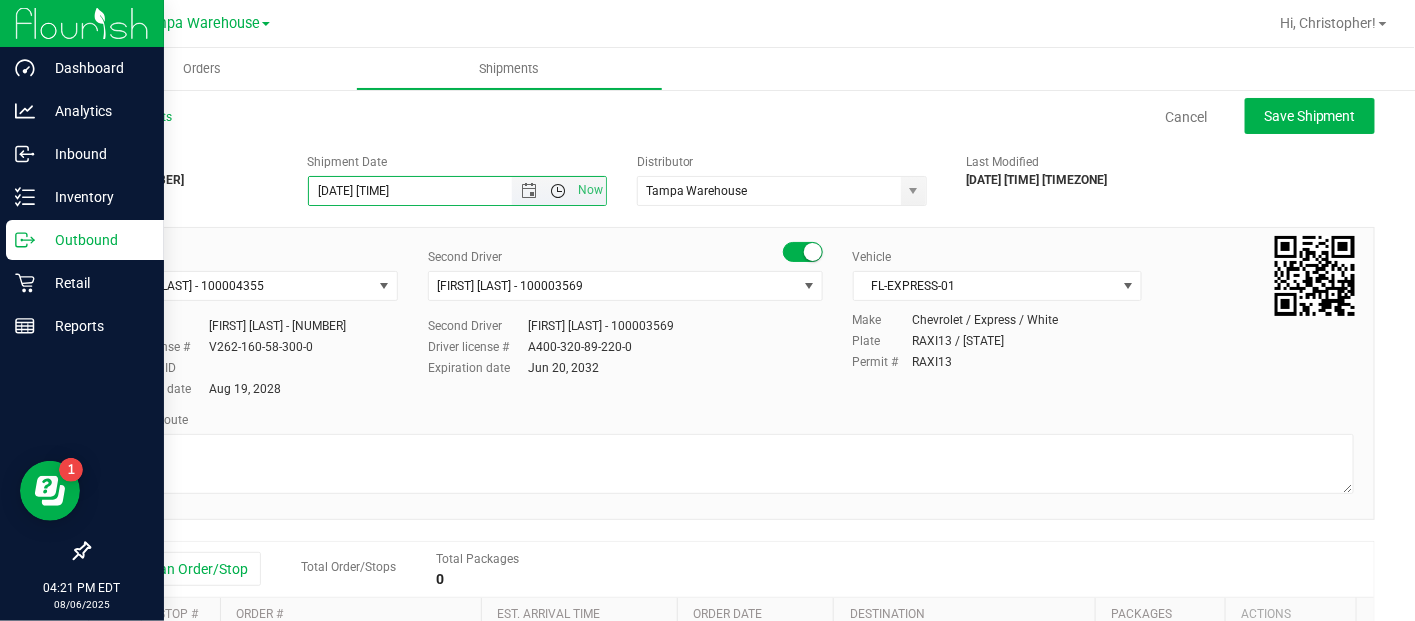 click at bounding box center [559, 191] 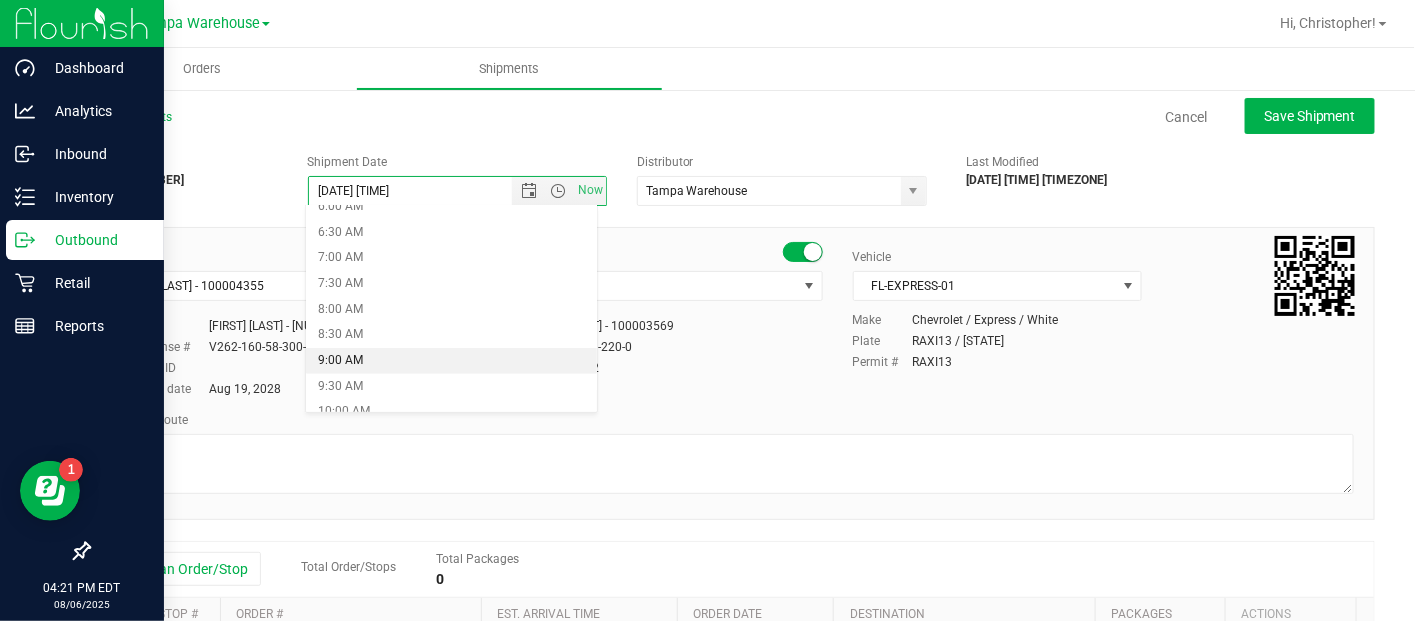 scroll, scrollTop: 322, scrollLeft: 0, axis: vertical 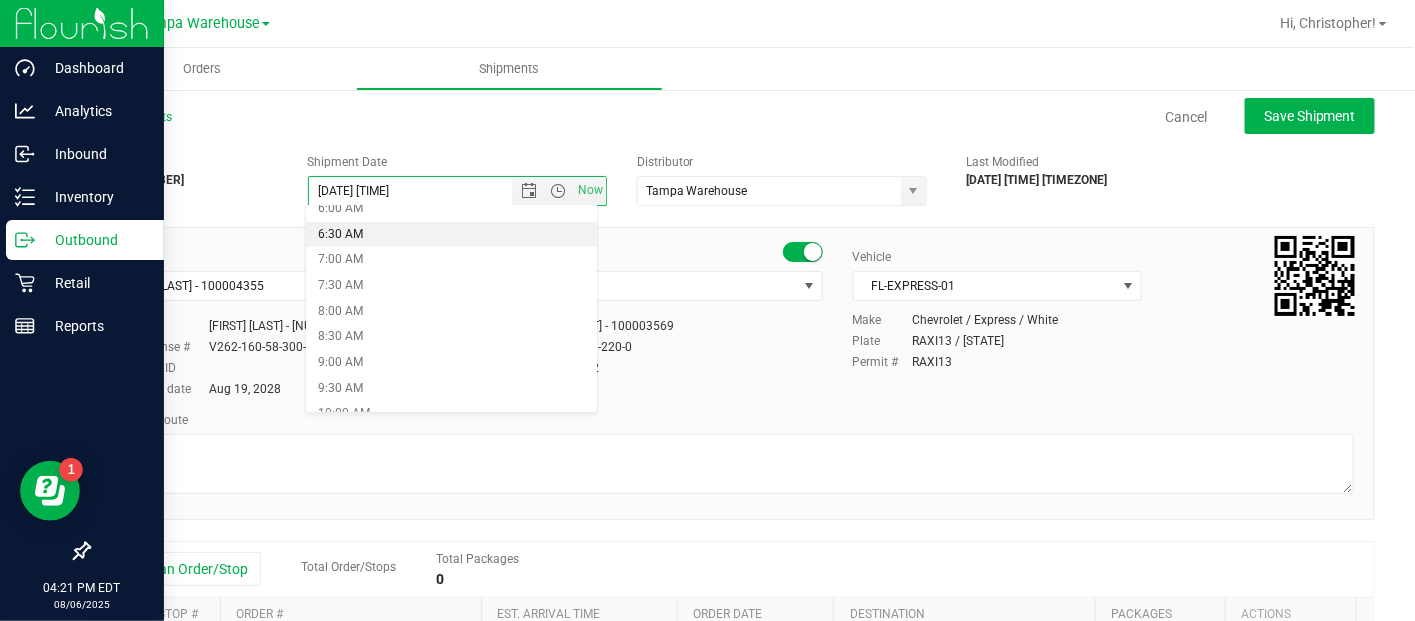 click on "6:30 AM" at bounding box center (452, 235) 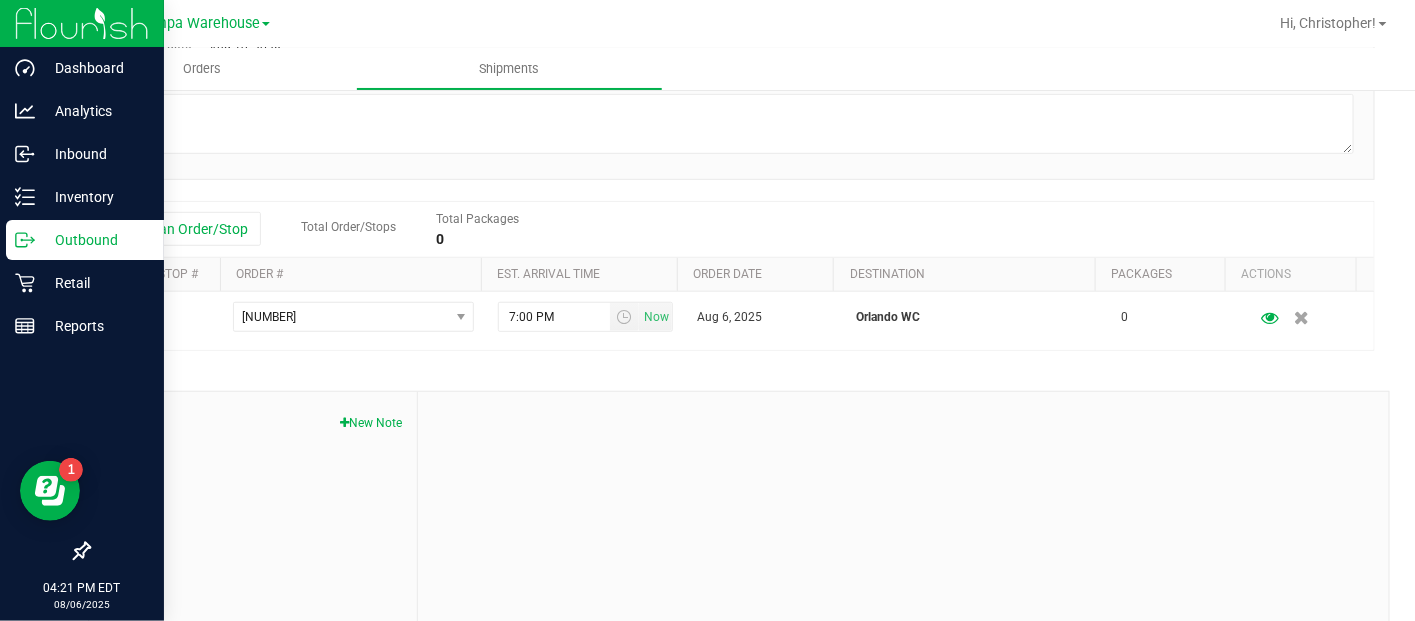 scroll, scrollTop: 346, scrollLeft: 0, axis: vertical 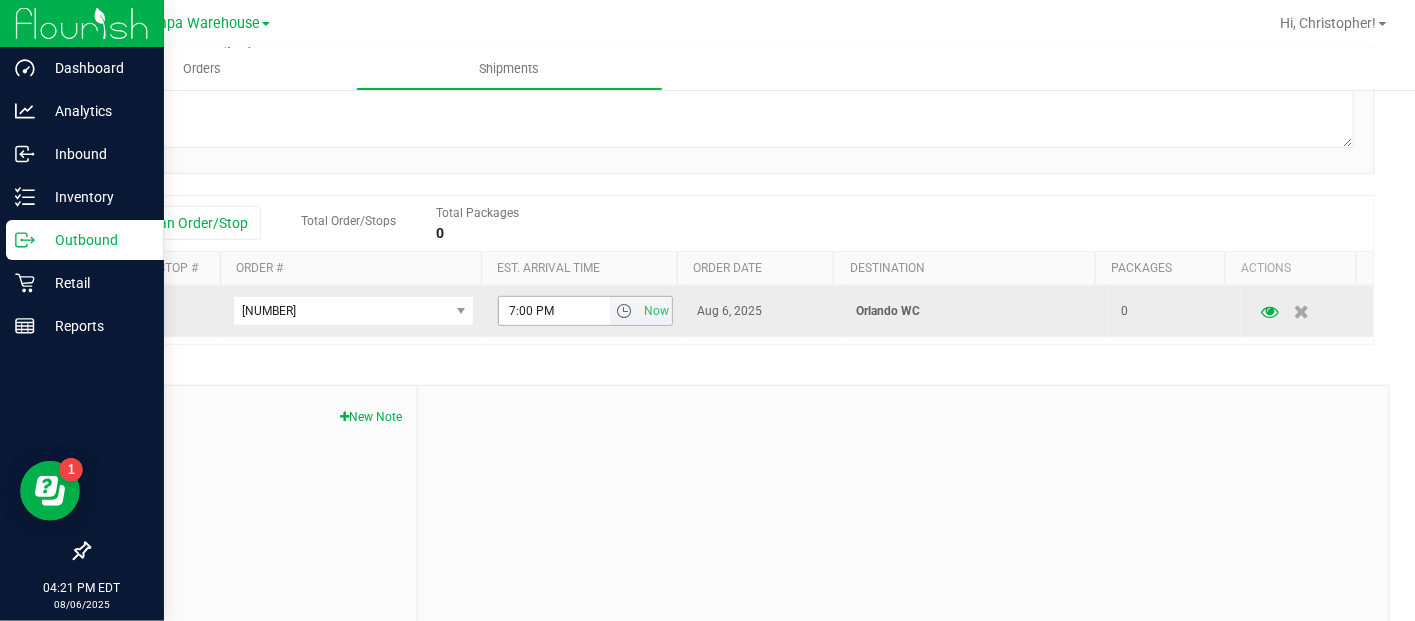 click at bounding box center [624, 311] 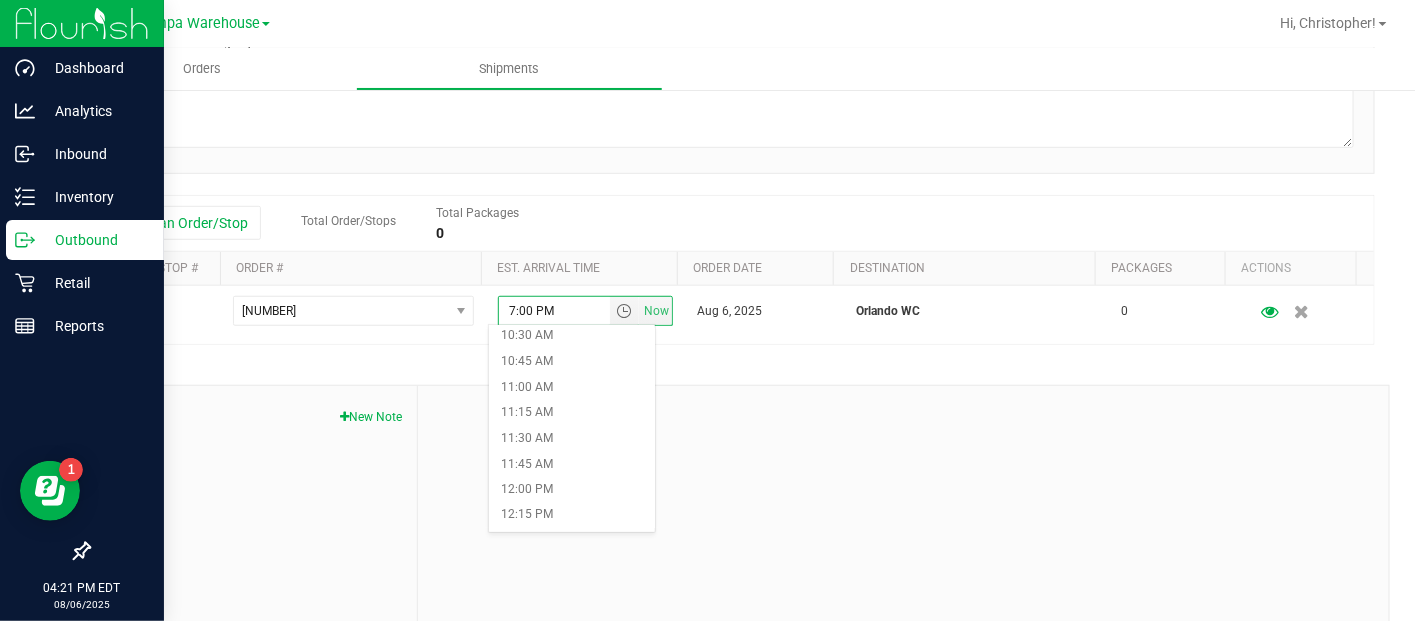 scroll, scrollTop: 1115, scrollLeft: 0, axis: vertical 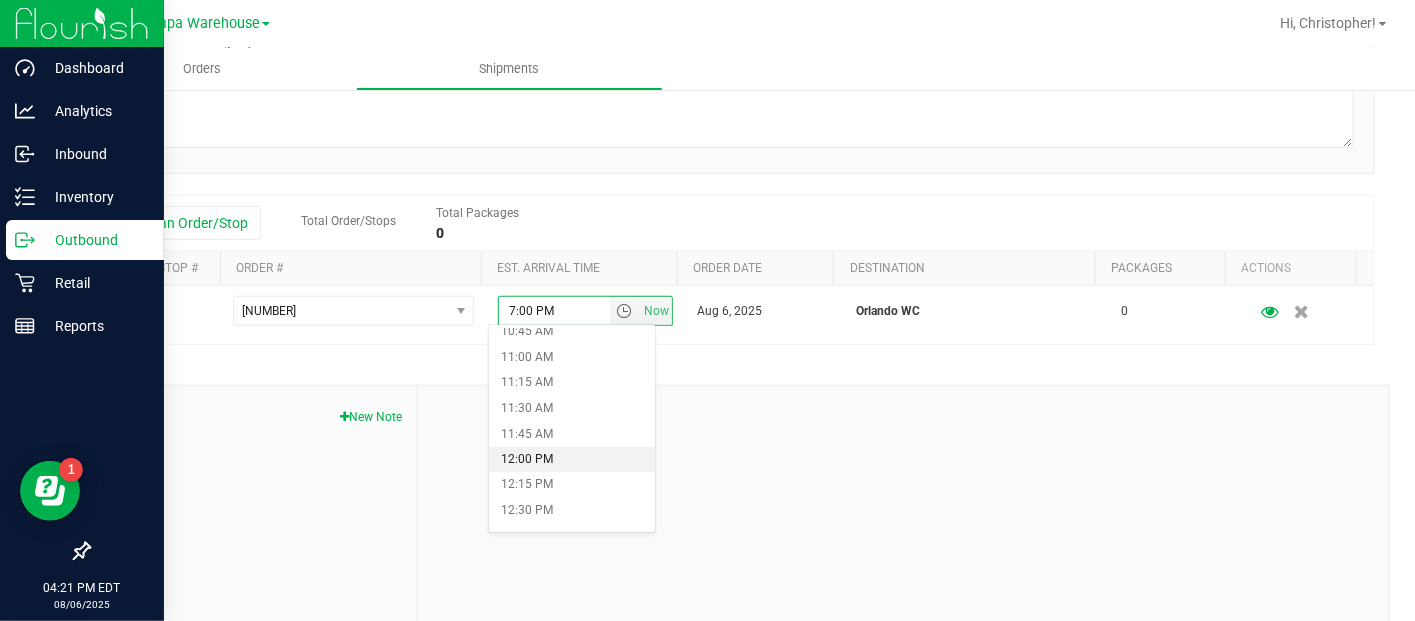 click on "12:00 PM" at bounding box center [572, 460] 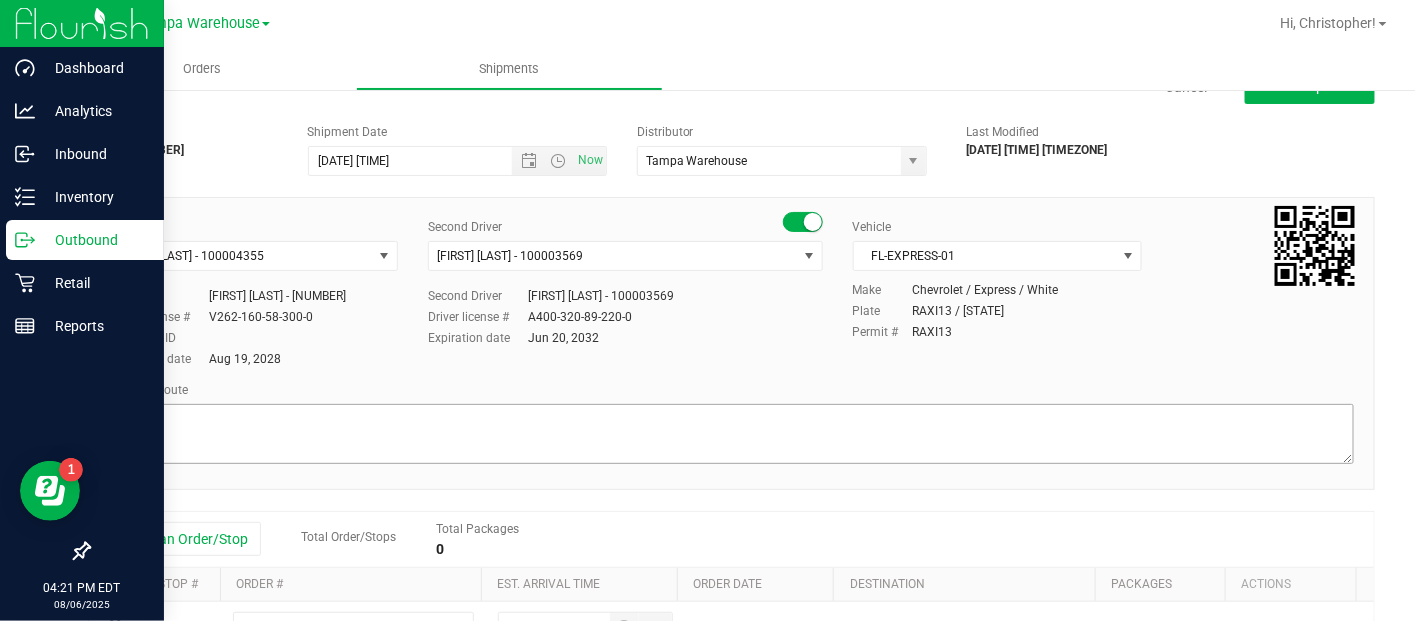 scroll, scrollTop: 26, scrollLeft: 0, axis: vertical 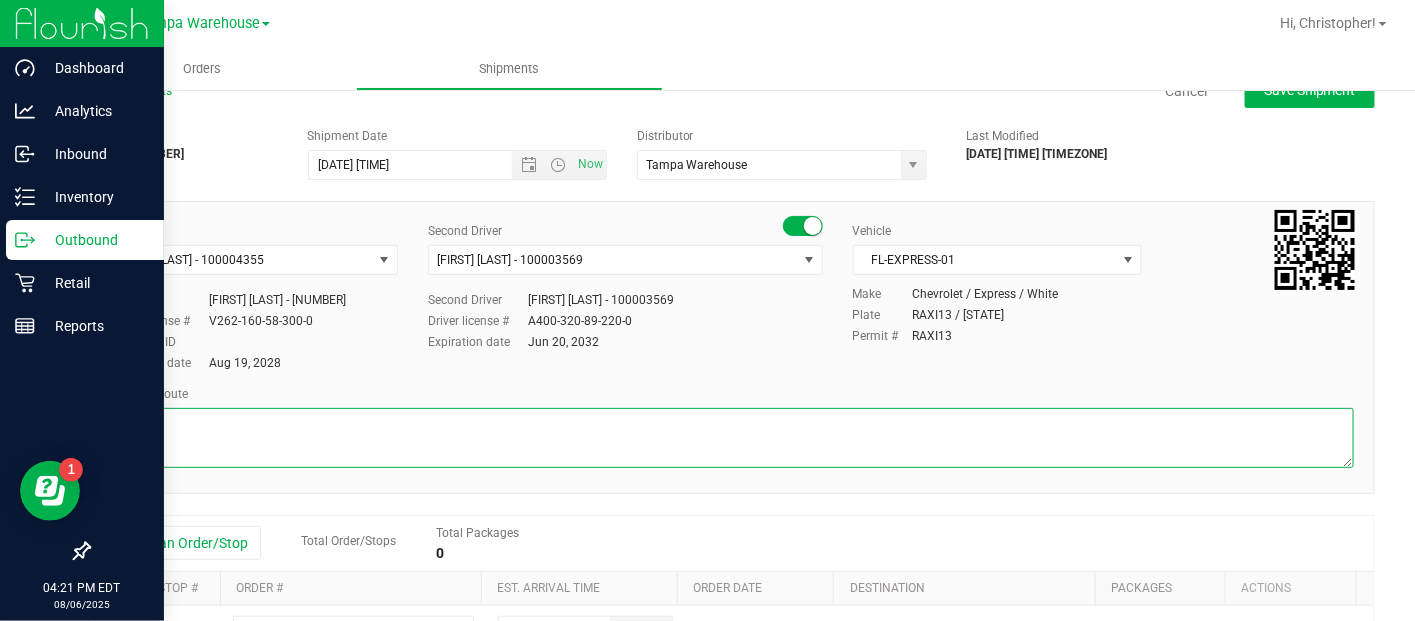 click at bounding box center [731, 438] 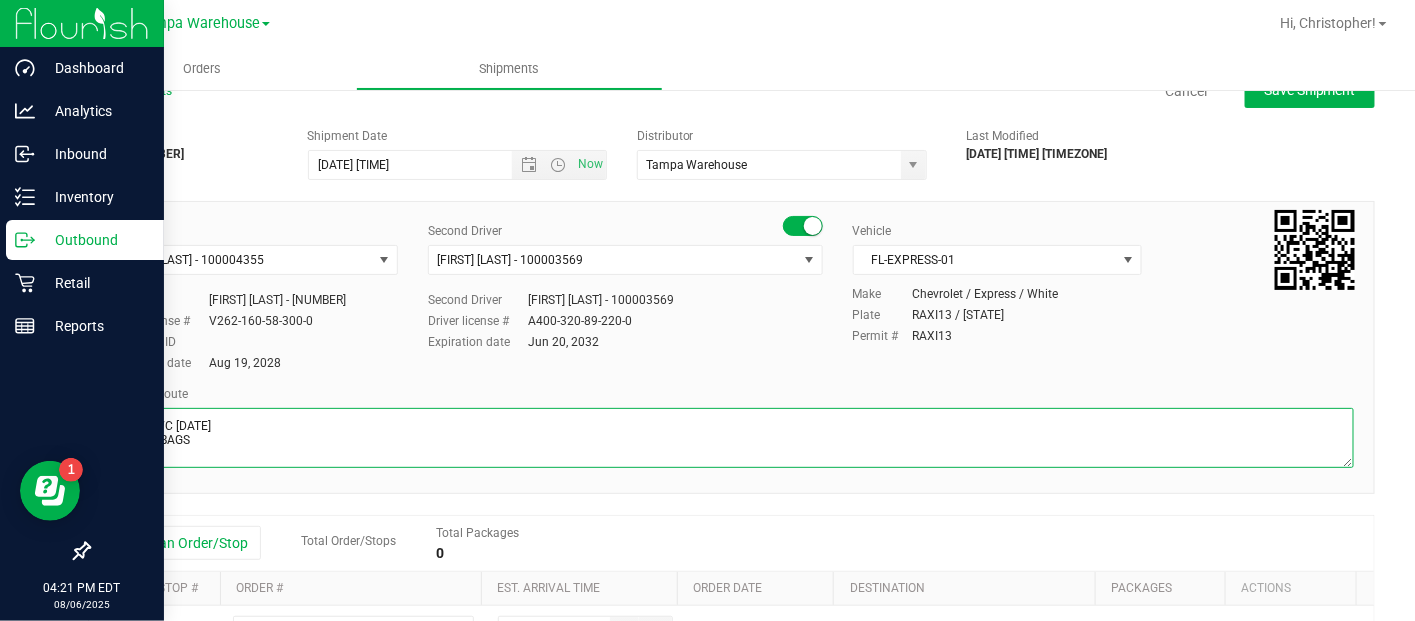 scroll, scrollTop: 0, scrollLeft: 0, axis: both 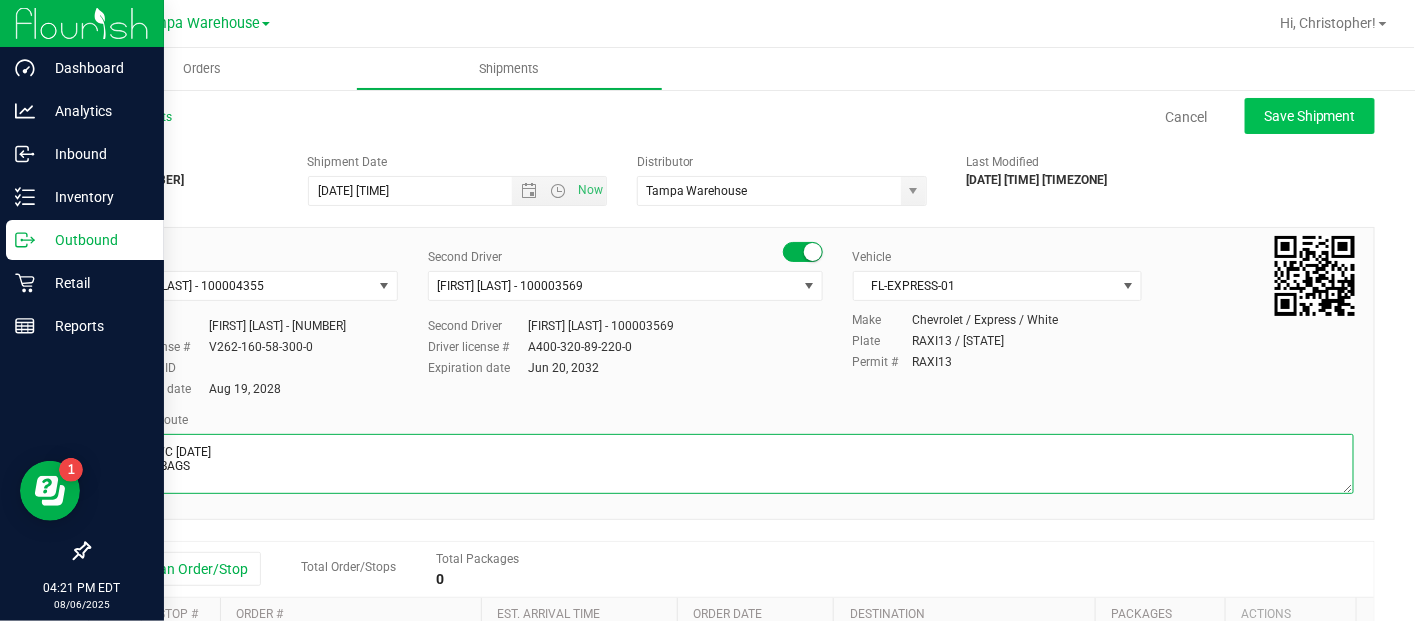 type on "[CITY] WC [DATE]
SMALL BAGS" 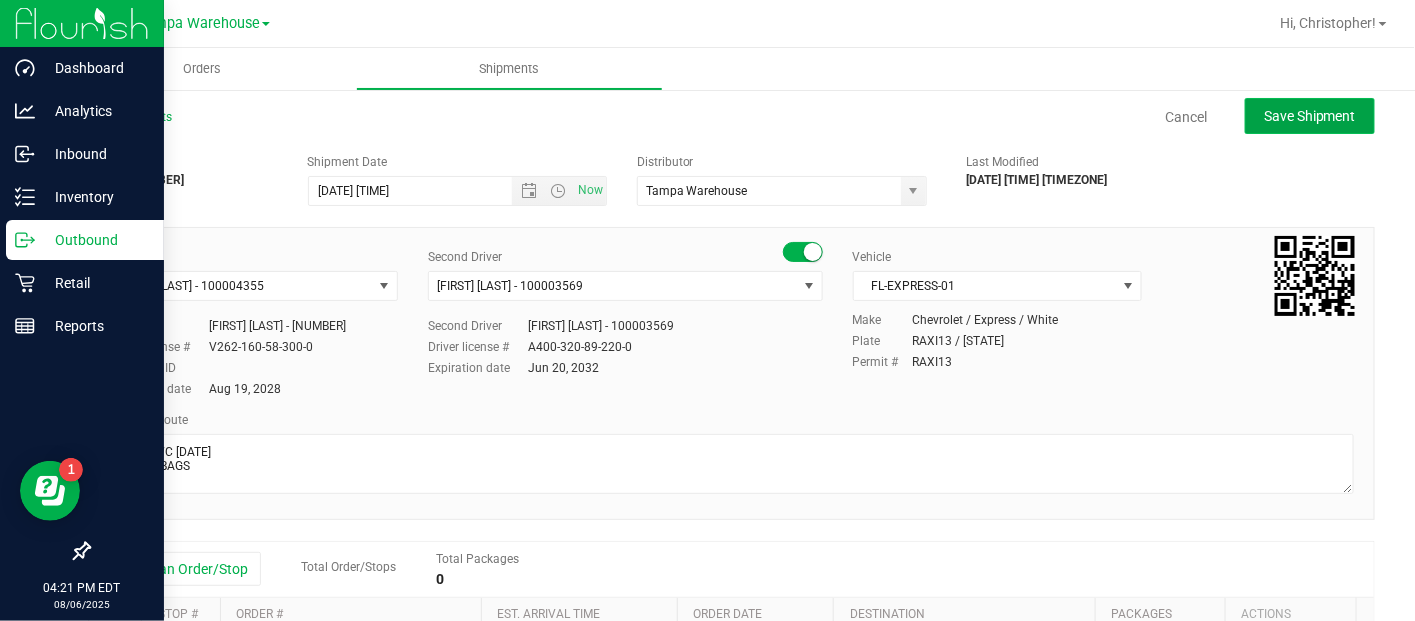 click on "Save Shipment" 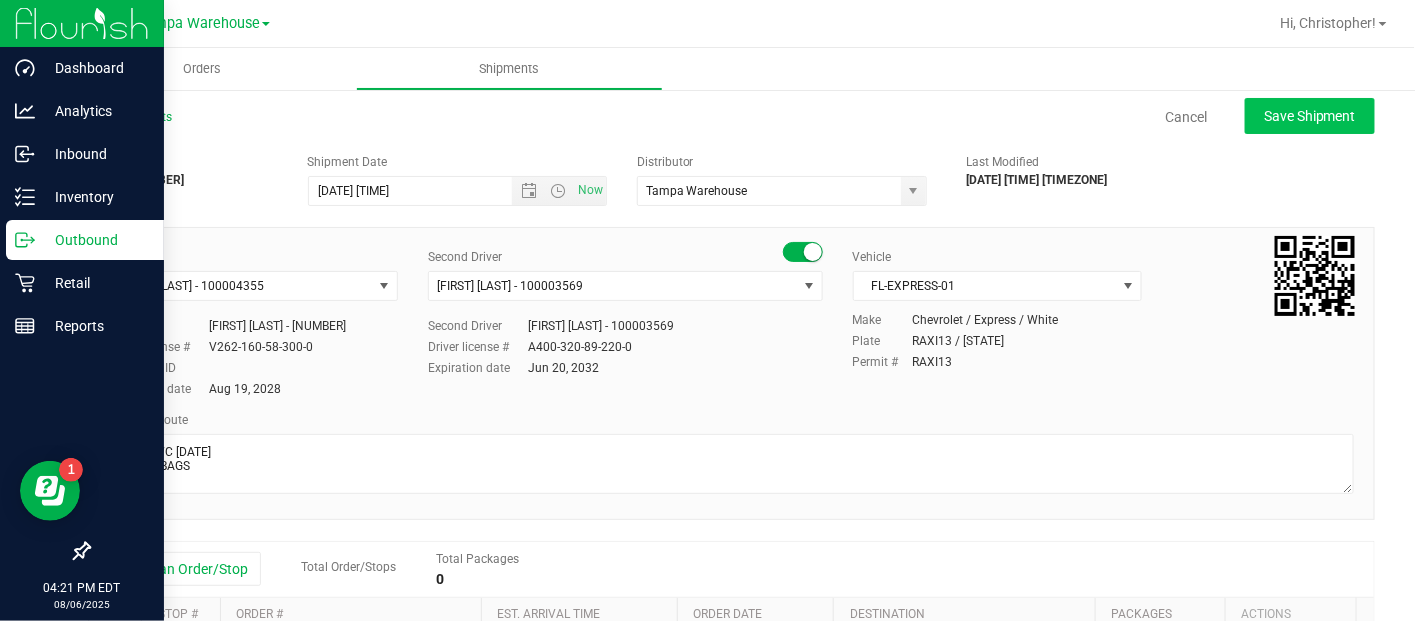 type on "[DATE] [TIME]" 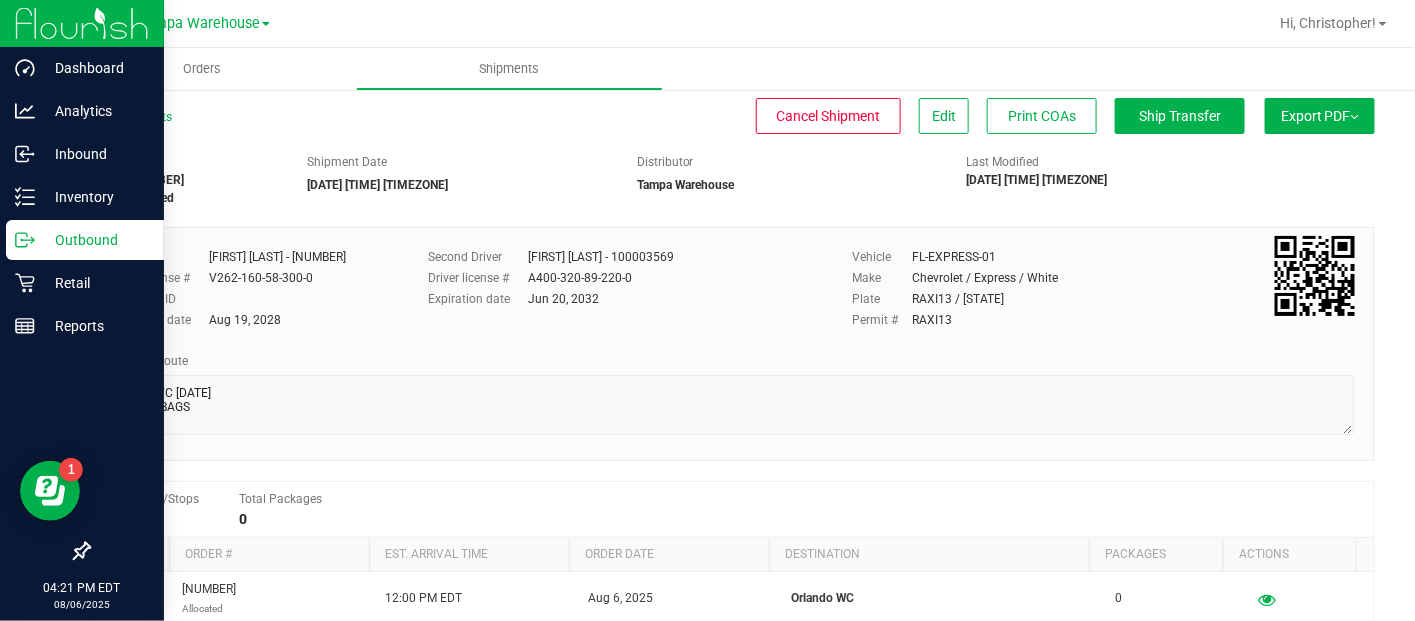 click on "Export PDF" at bounding box center (1320, 116) 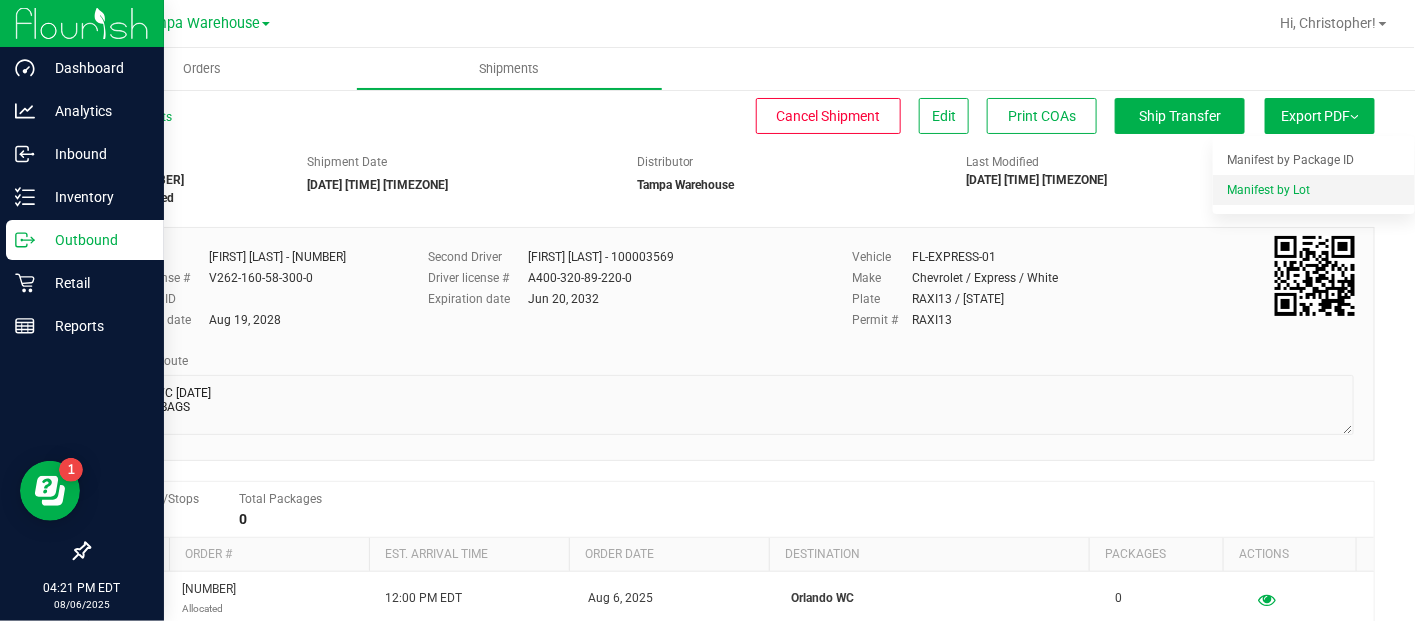 click on "Manifest by Lot" at bounding box center (1268, 190) 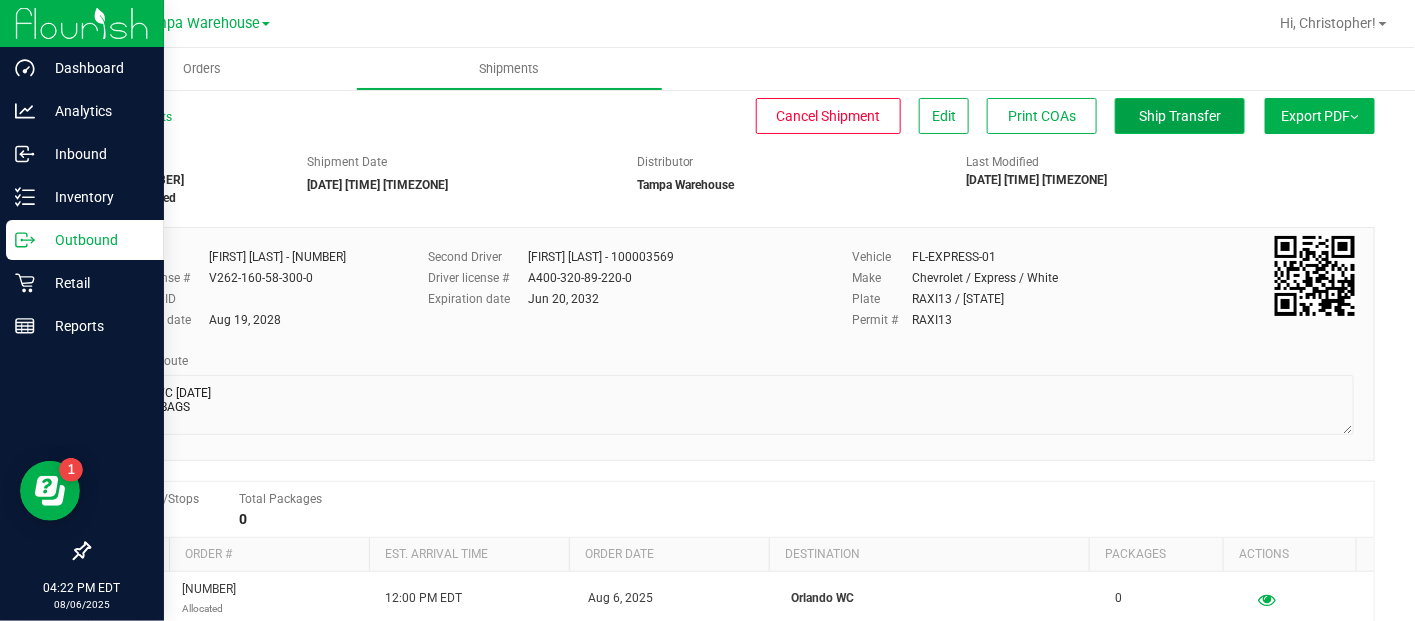 click on "Ship Transfer" at bounding box center (1180, 116) 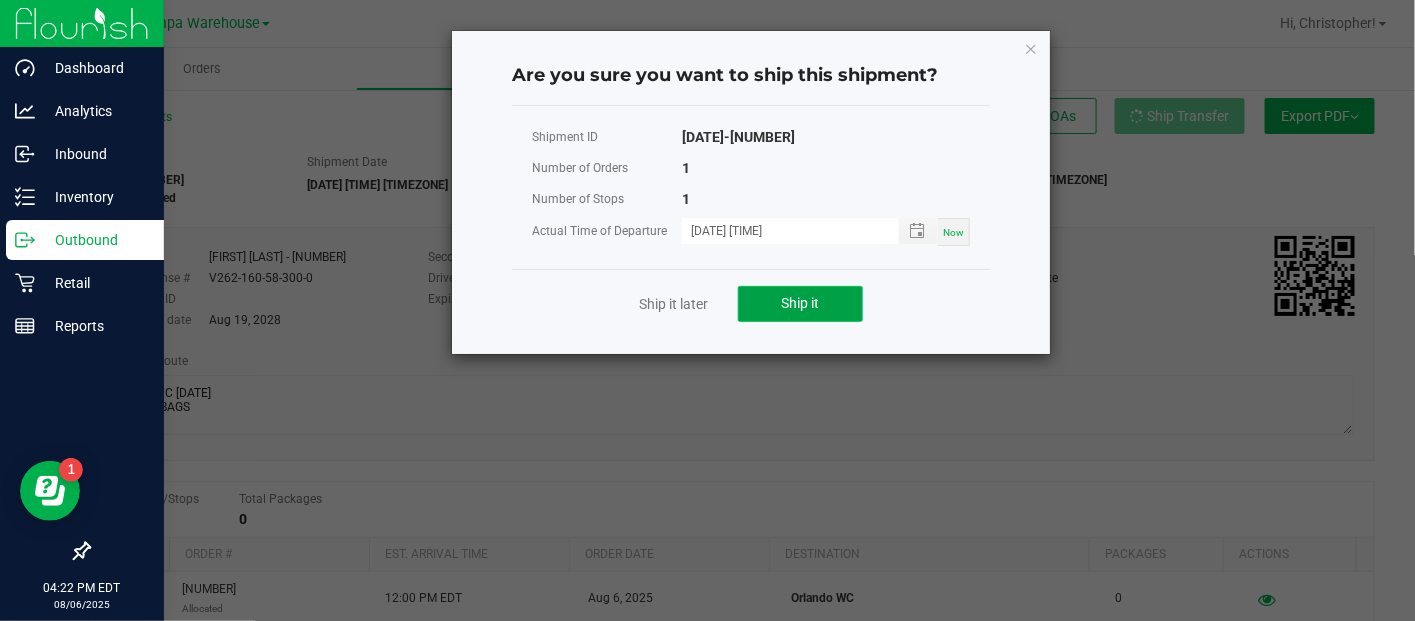 click on "Ship it" 